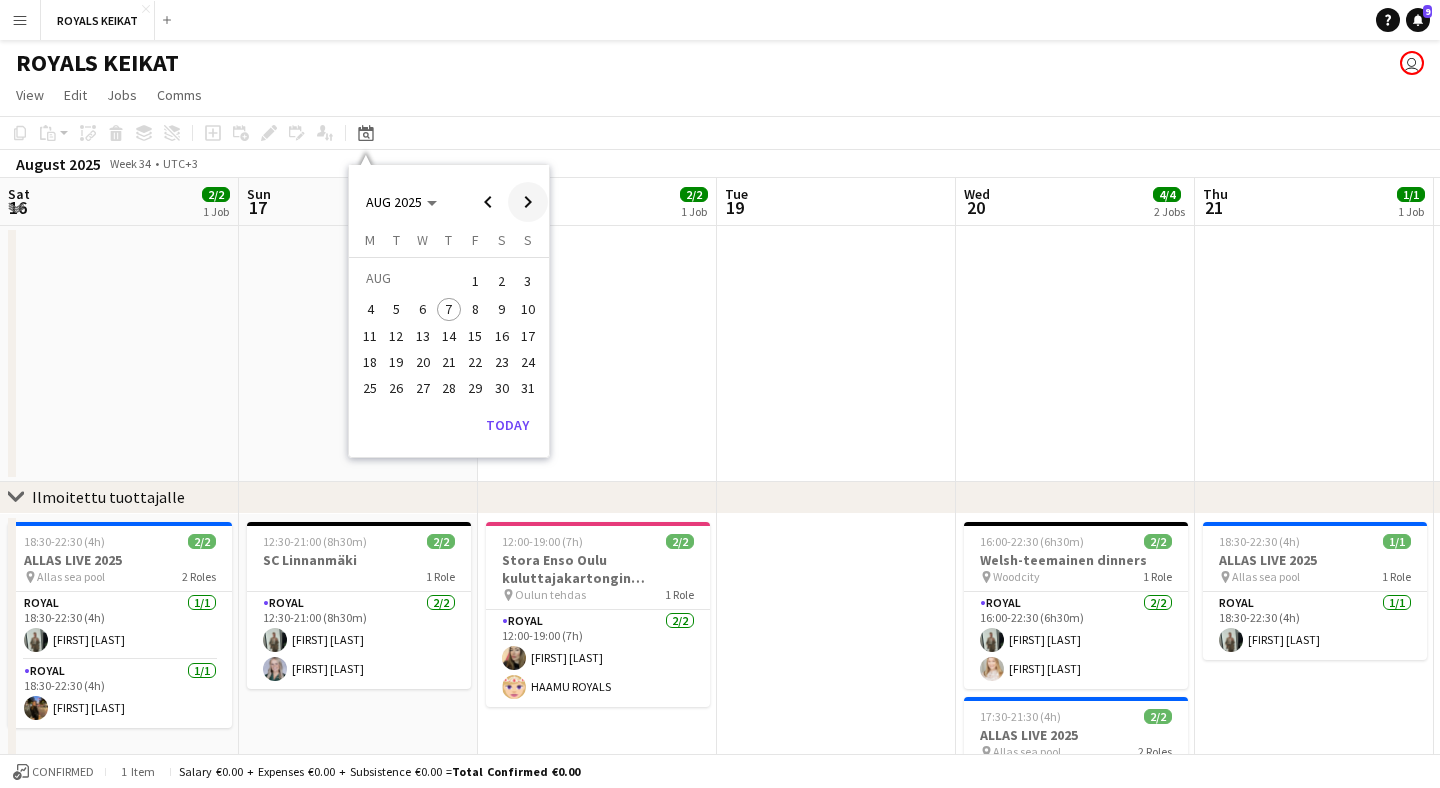 scroll, scrollTop: 0, scrollLeft: 0, axis: both 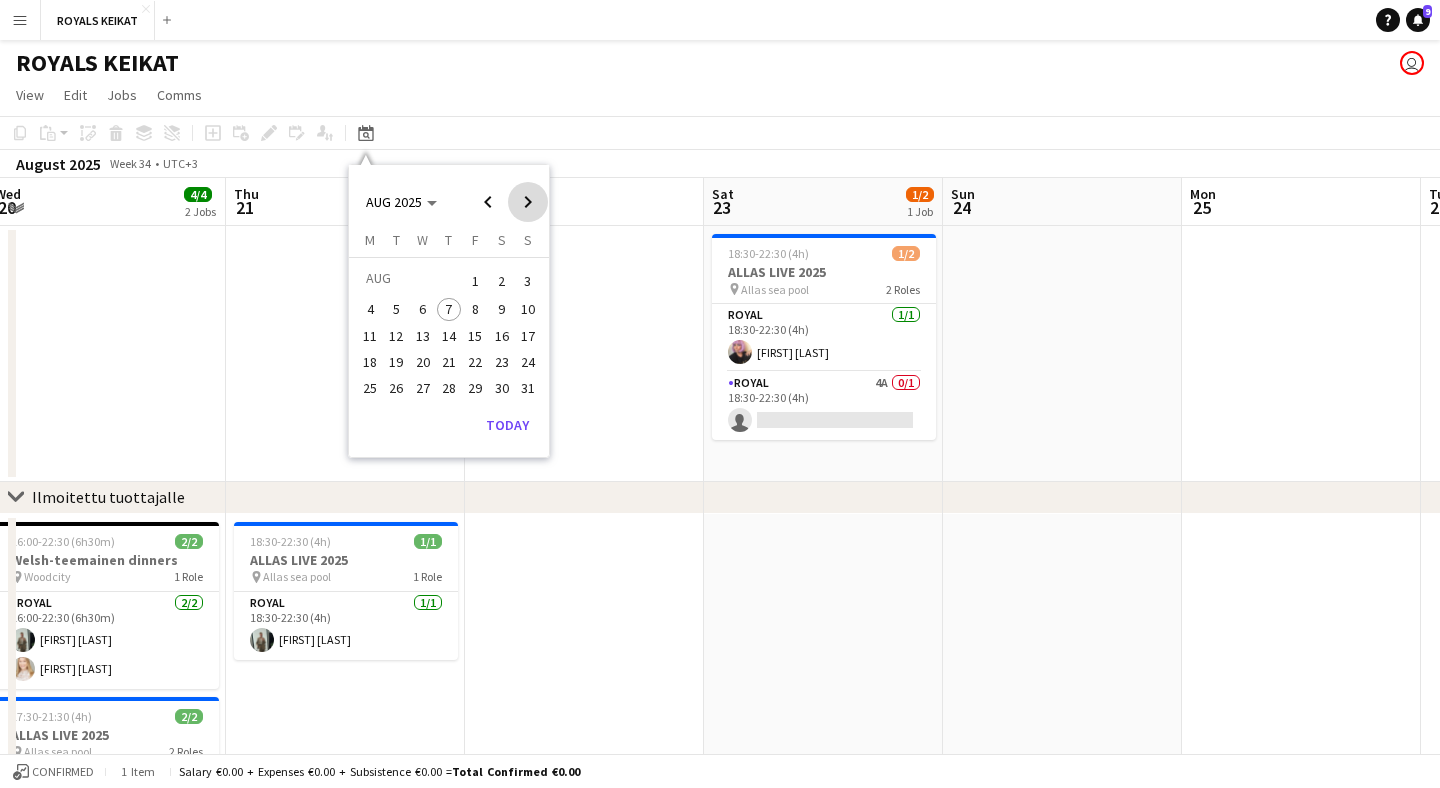 click at bounding box center (528, 202) 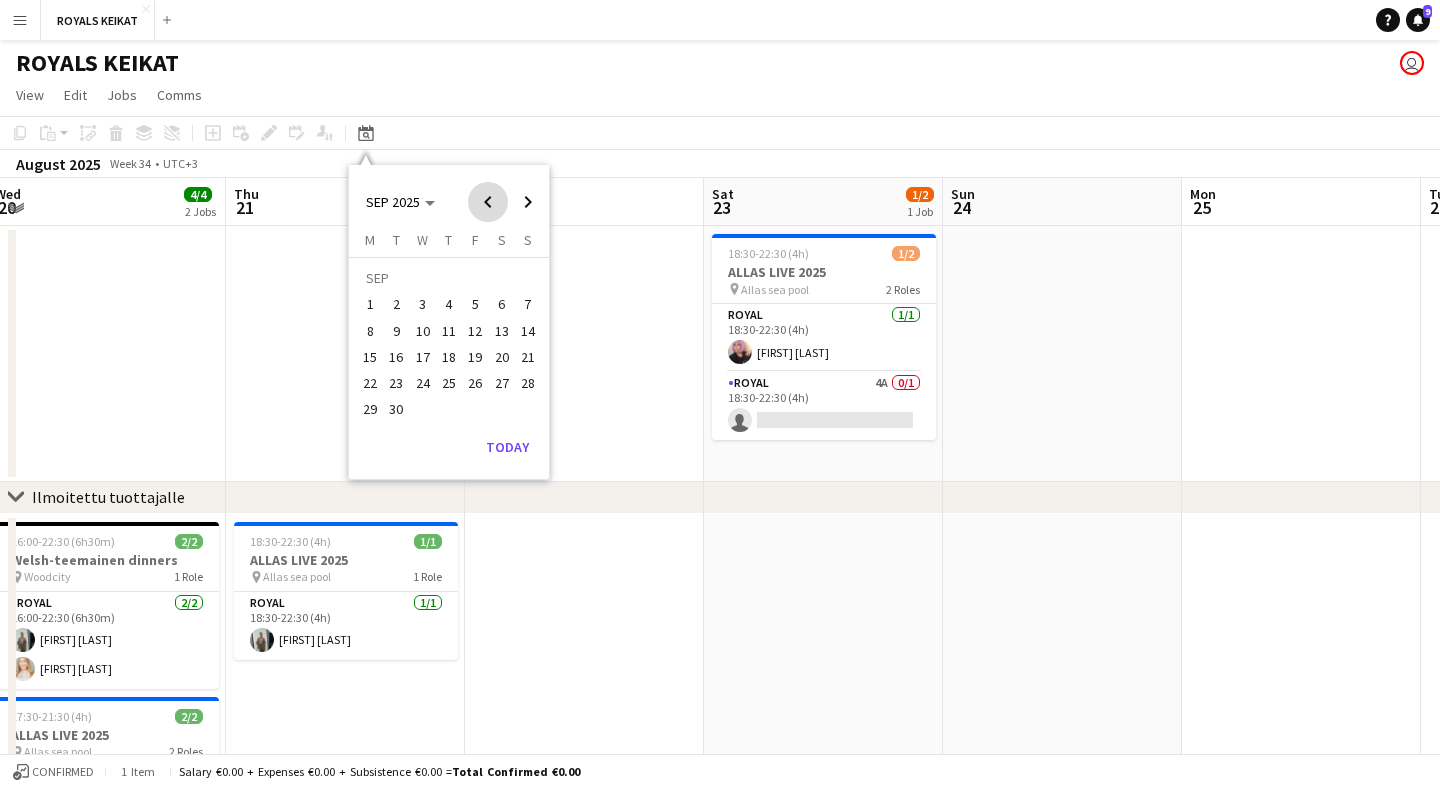 click at bounding box center [488, 202] 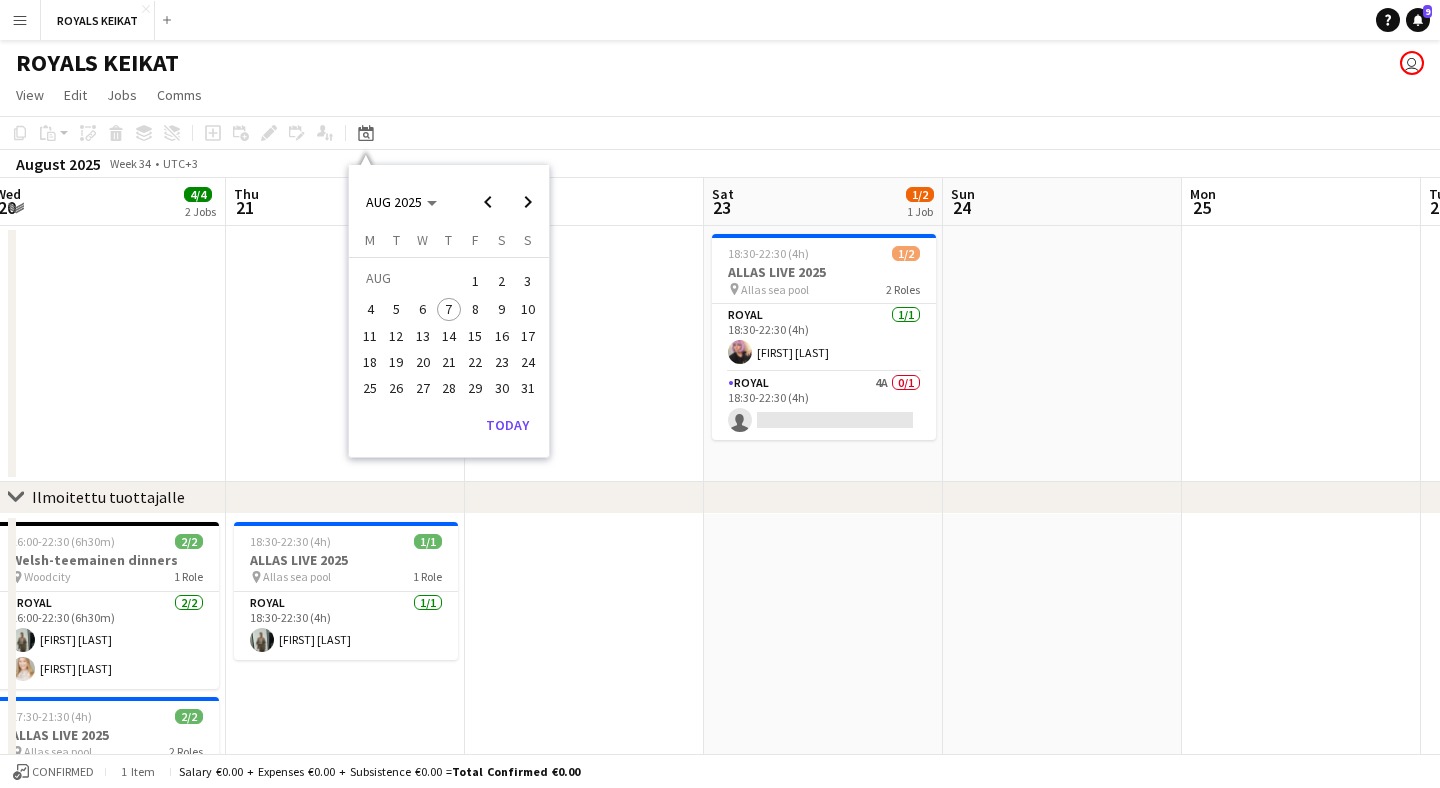 click on "29" at bounding box center (475, 388) 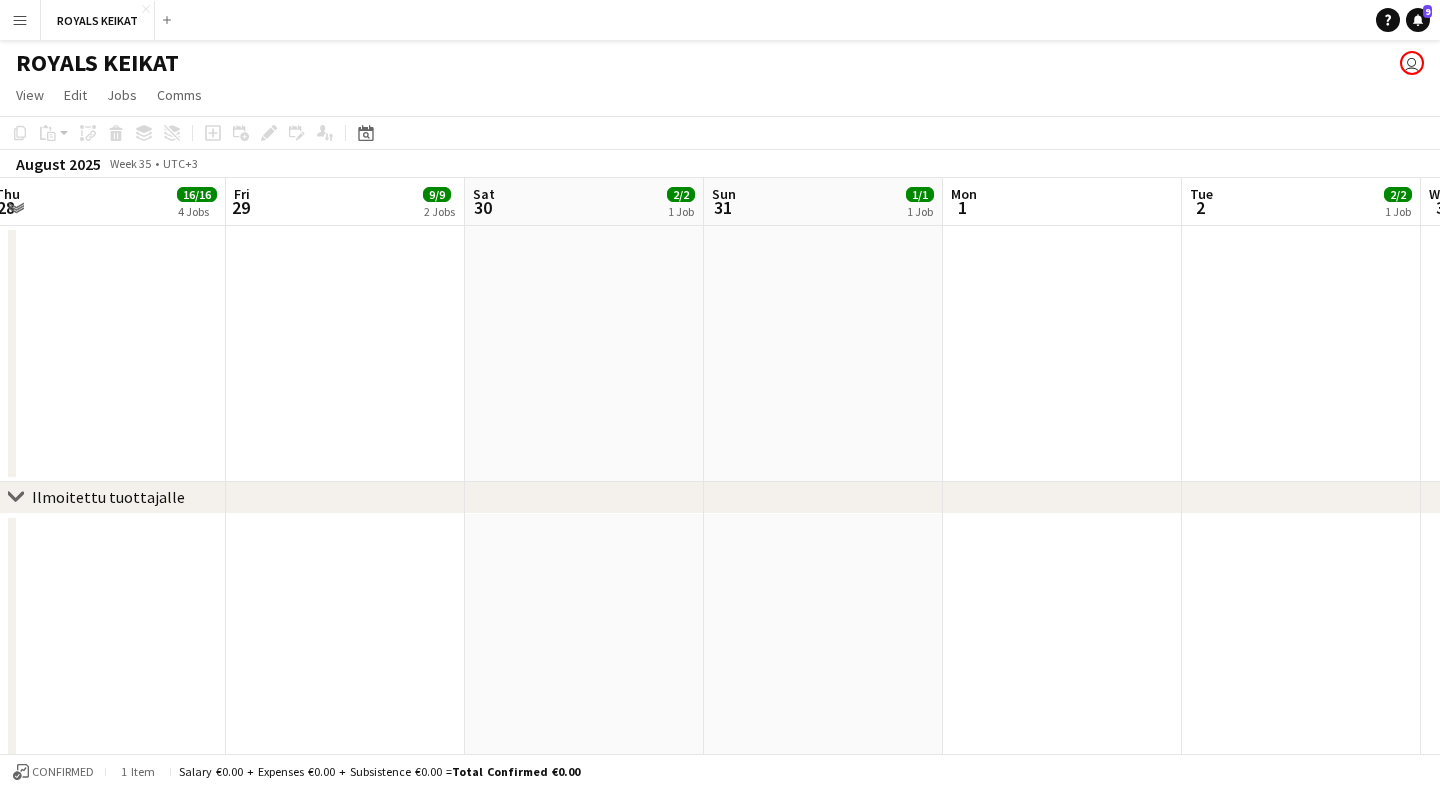 scroll, scrollTop: 0, scrollLeft: 687, axis: horizontal 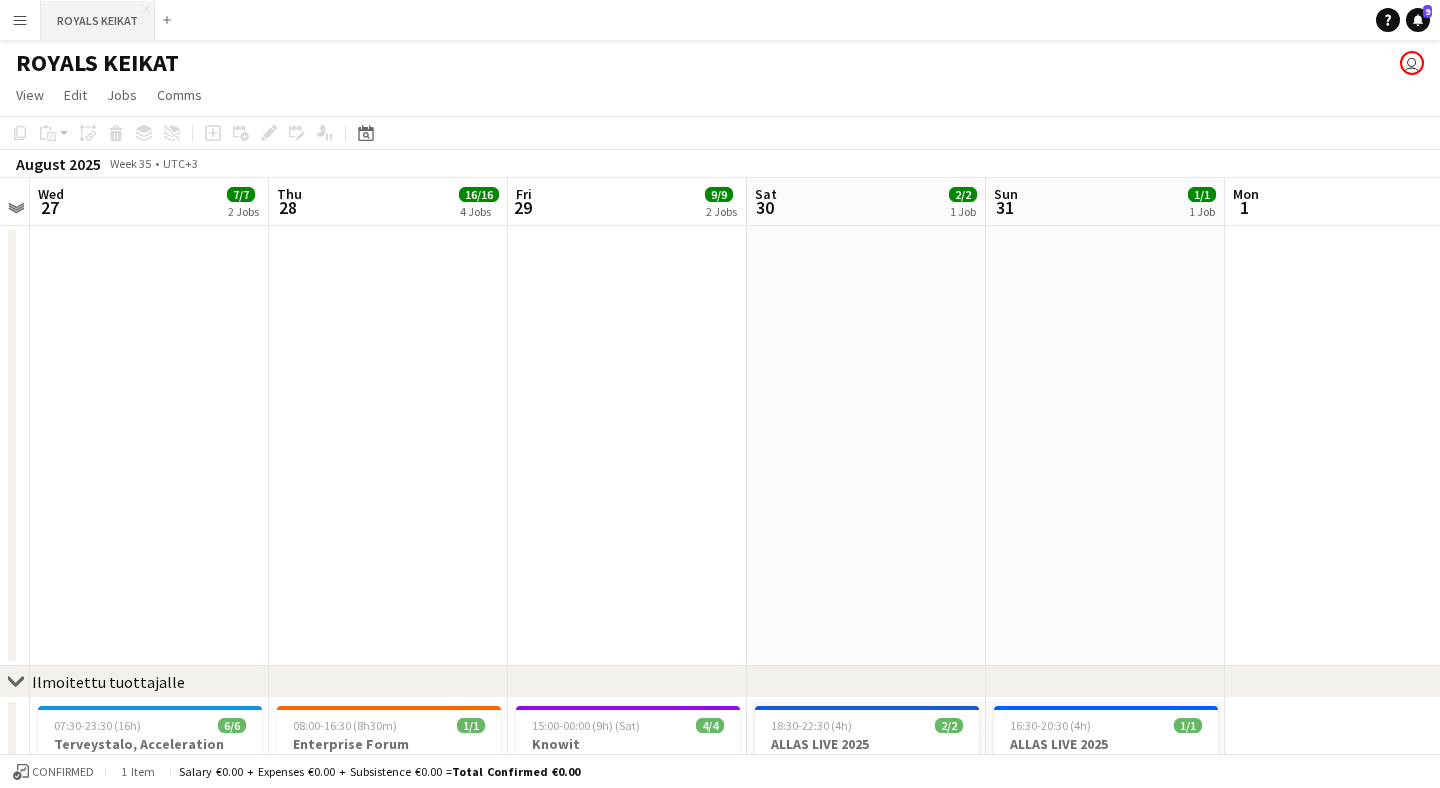 click on "ROYALS KEIKAT
Close" at bounding box center [98, 20] 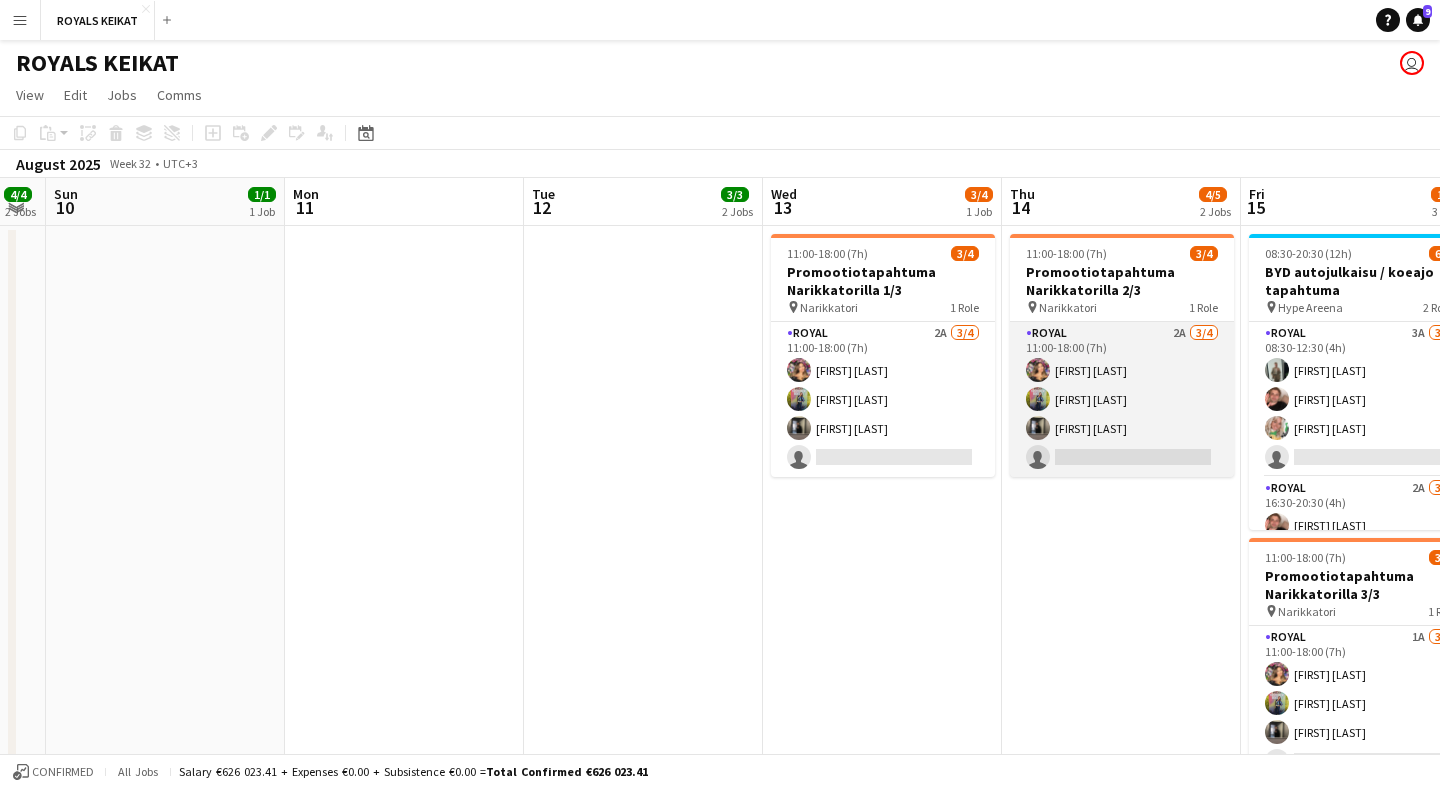 scroll, scrollTop: 0, scrollLeft: 953, axis: horizontal 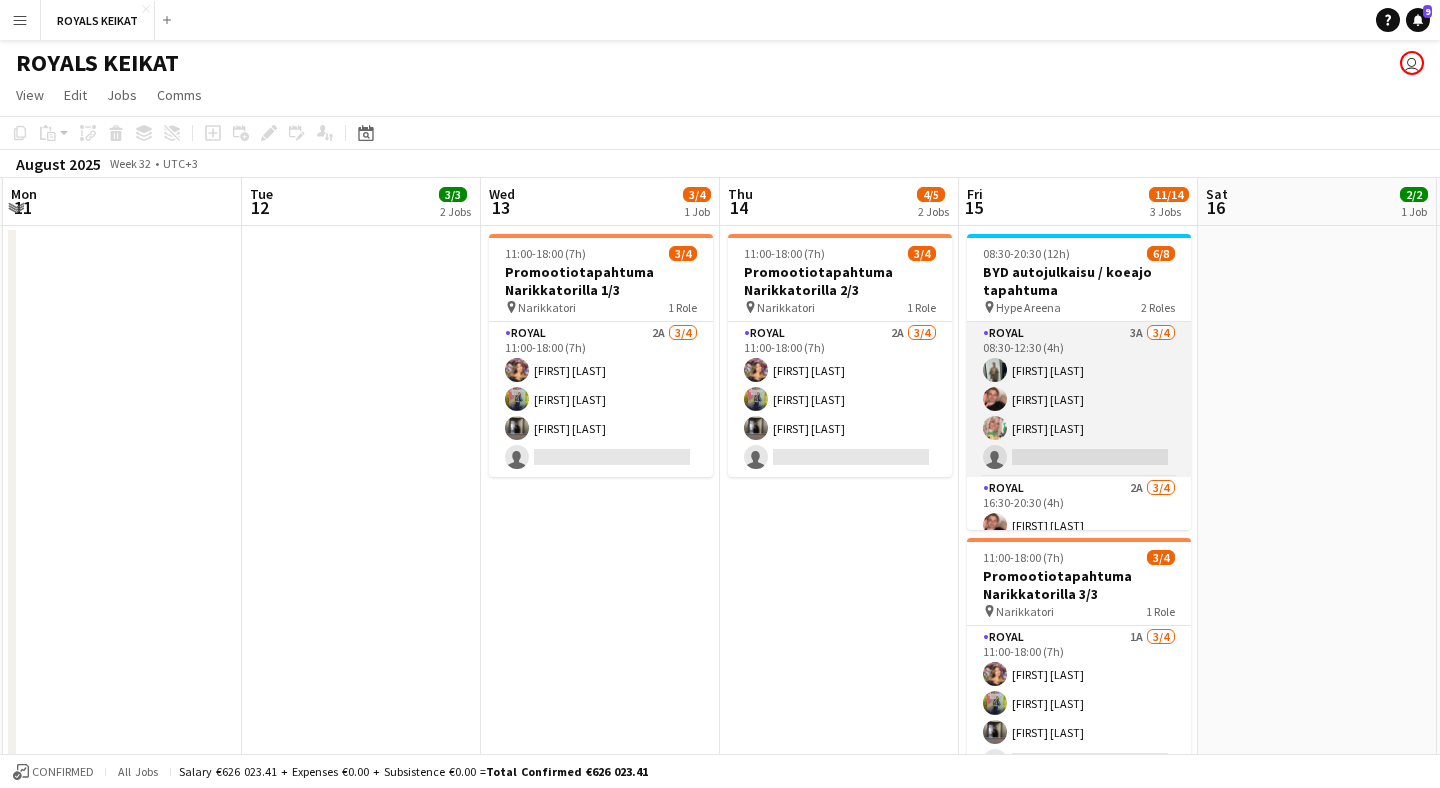 click on "Royal   3A   3/4   [TIME]-[TIME] ([DURATION])
[FIRST] [LAST] [FIRST] [LAST]
single-neutral-actions" at bounding box center (1079, 399) 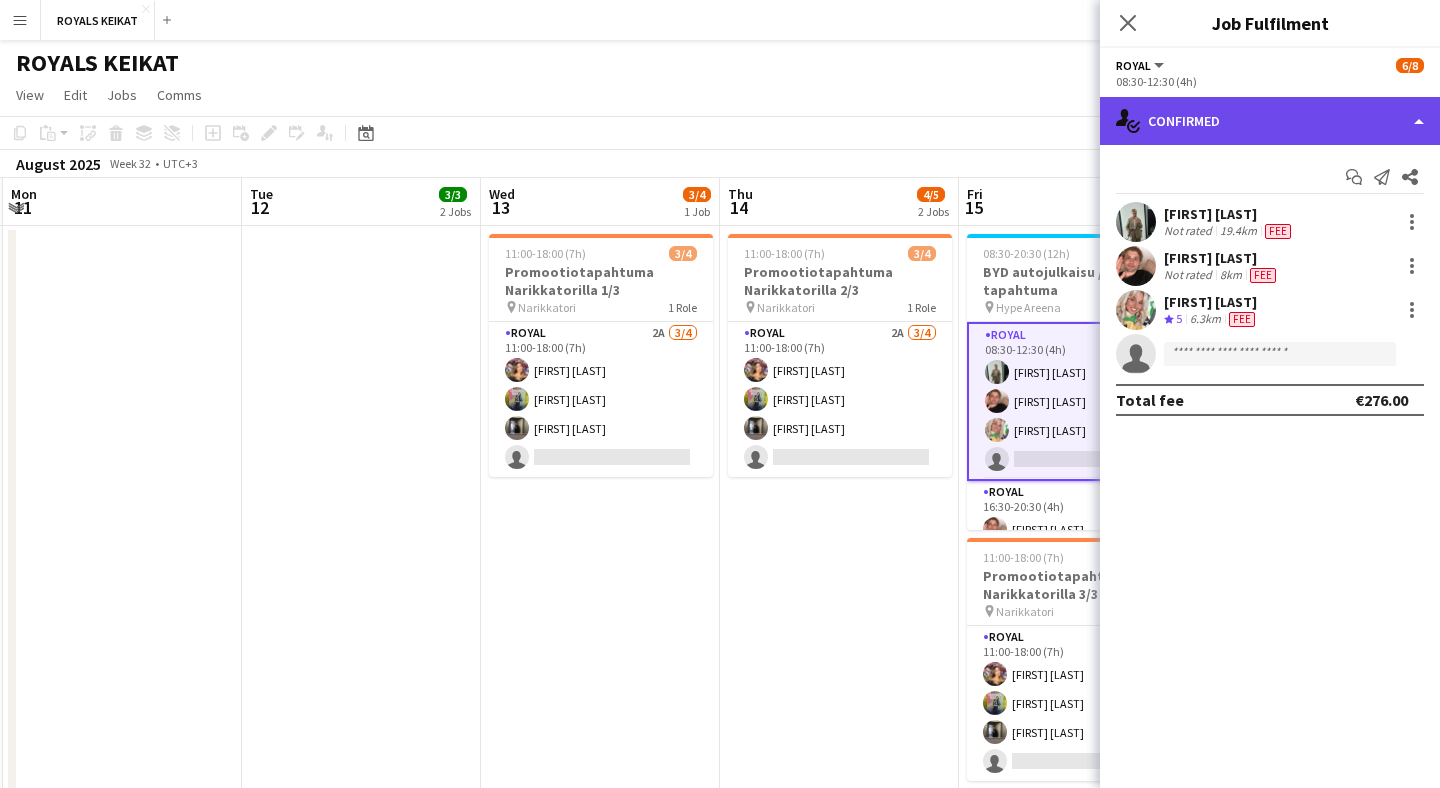 click on "single-neutral-actions-check-2
Confirmed" 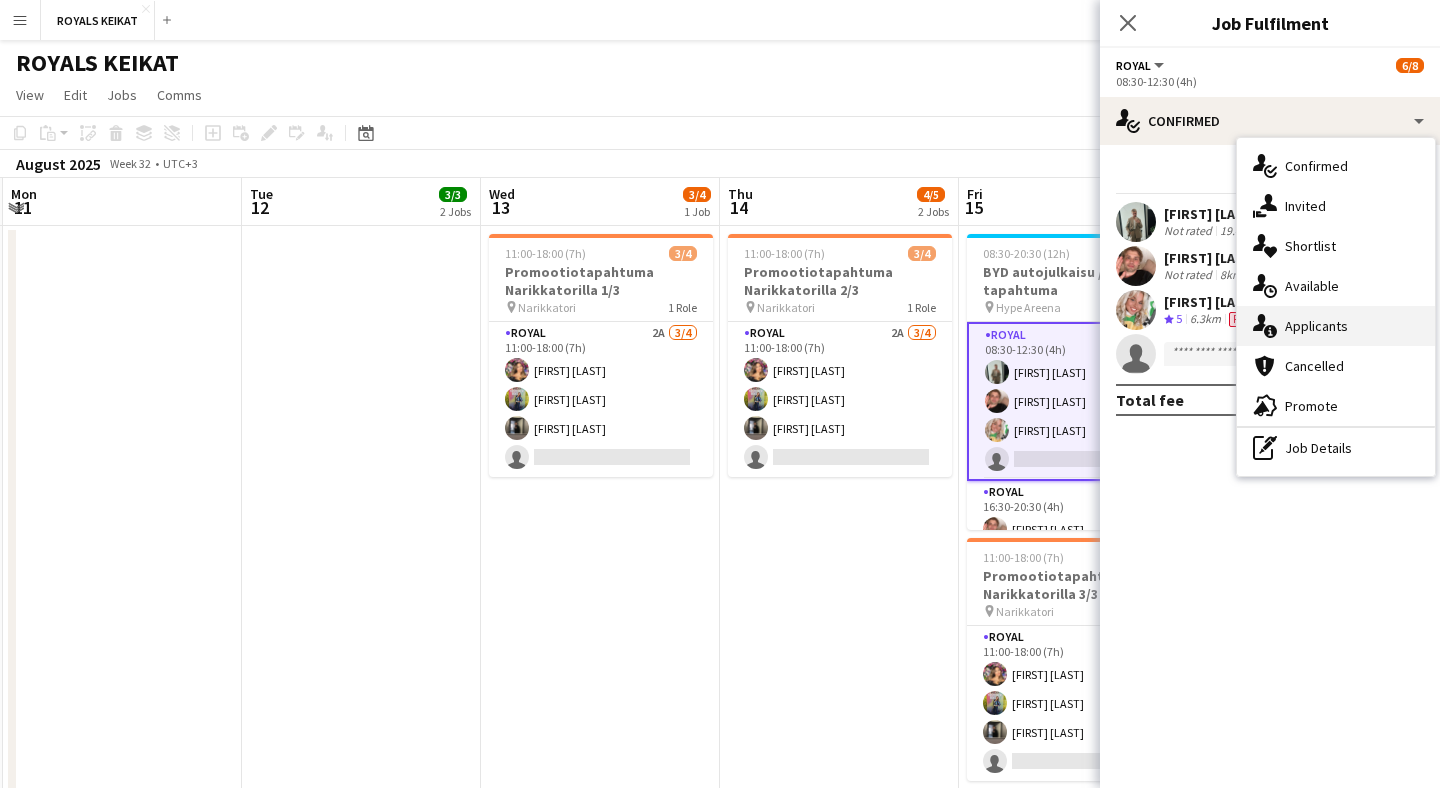 click on "single-neutral-actions-information
Applicants" at bounding box center (1336, 326) 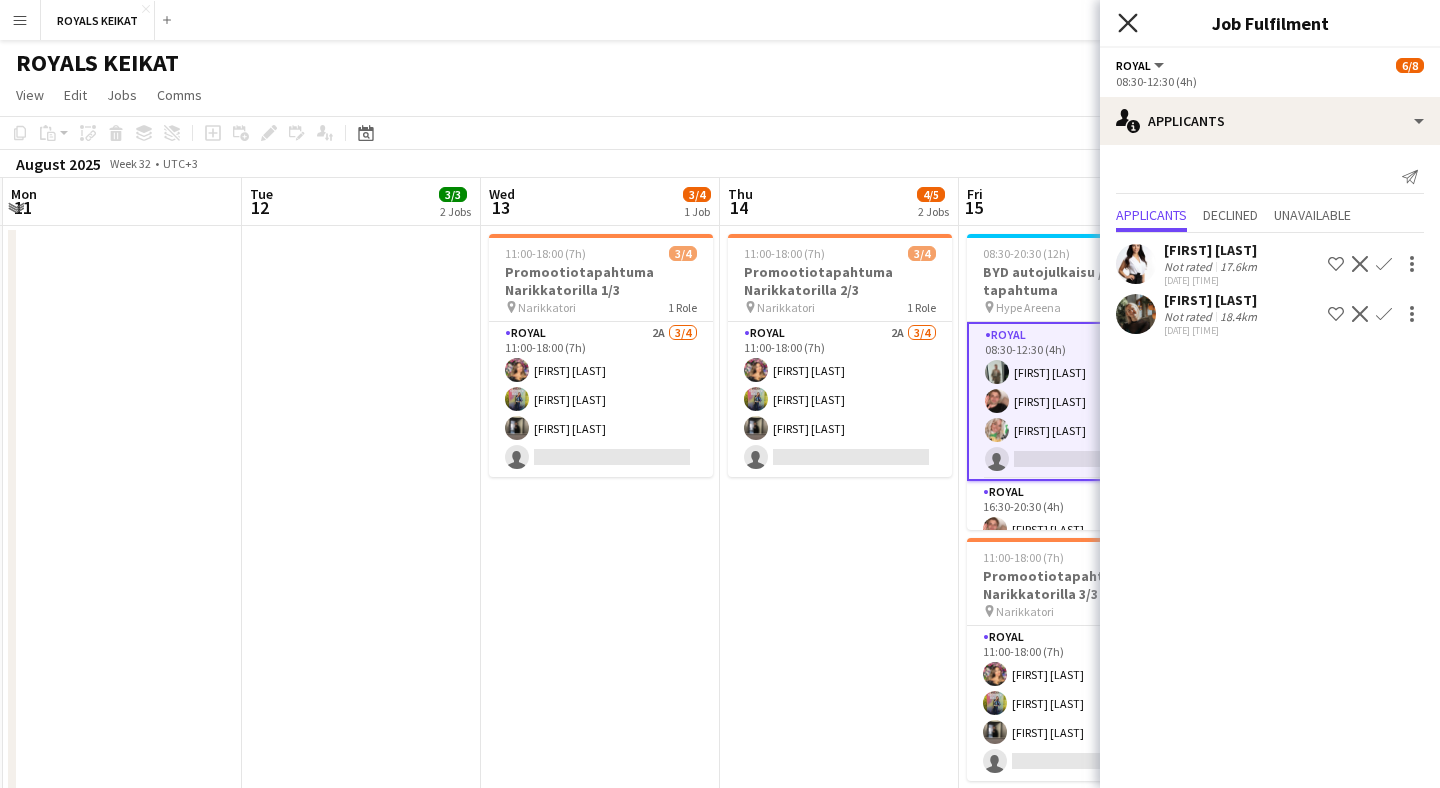 click on "Close pop-in" 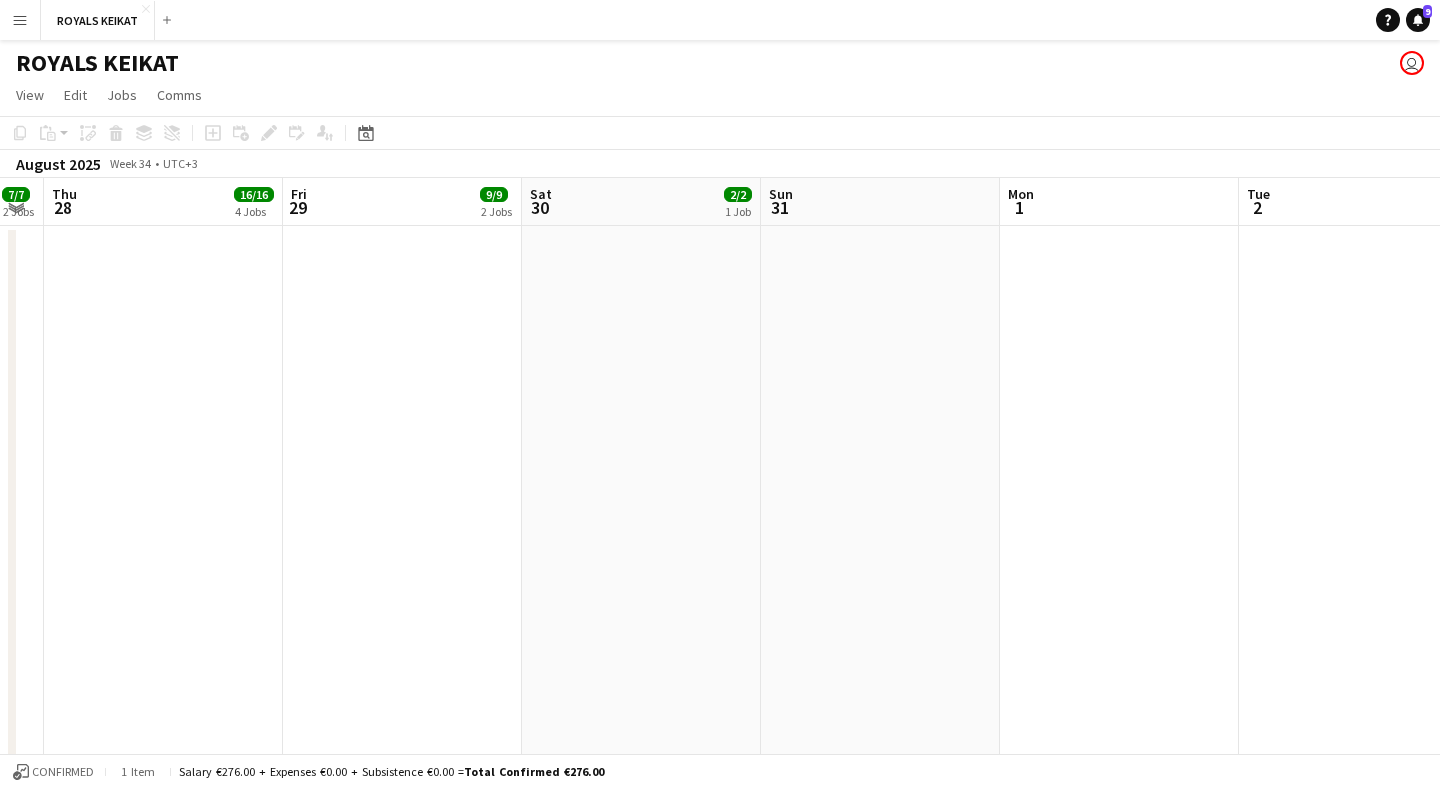 scroll, scrollTop: 0, scrollLeft: 715, axis: horizontal 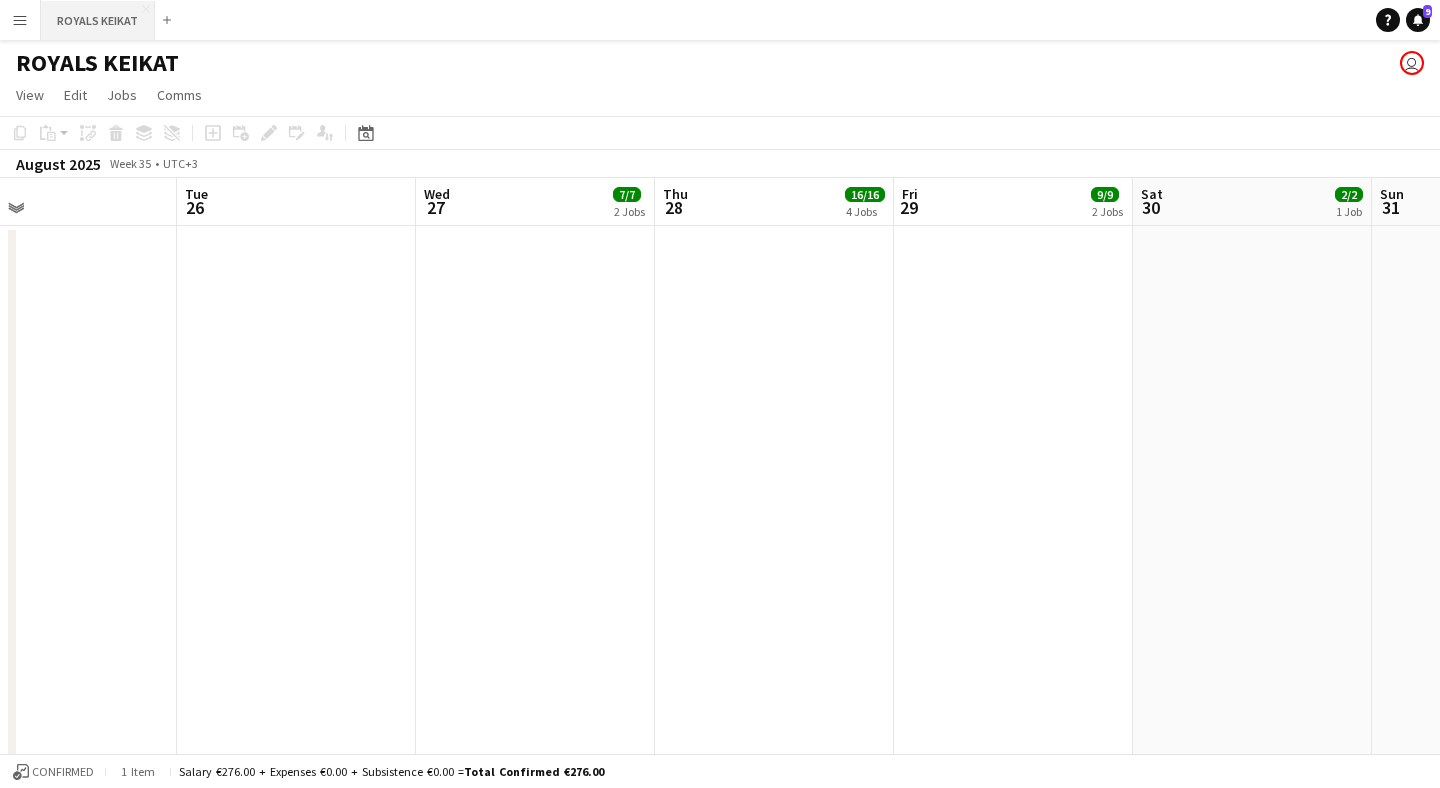 click on "ROYALS KEIKAT
Close" at bounding box center [98, 20] 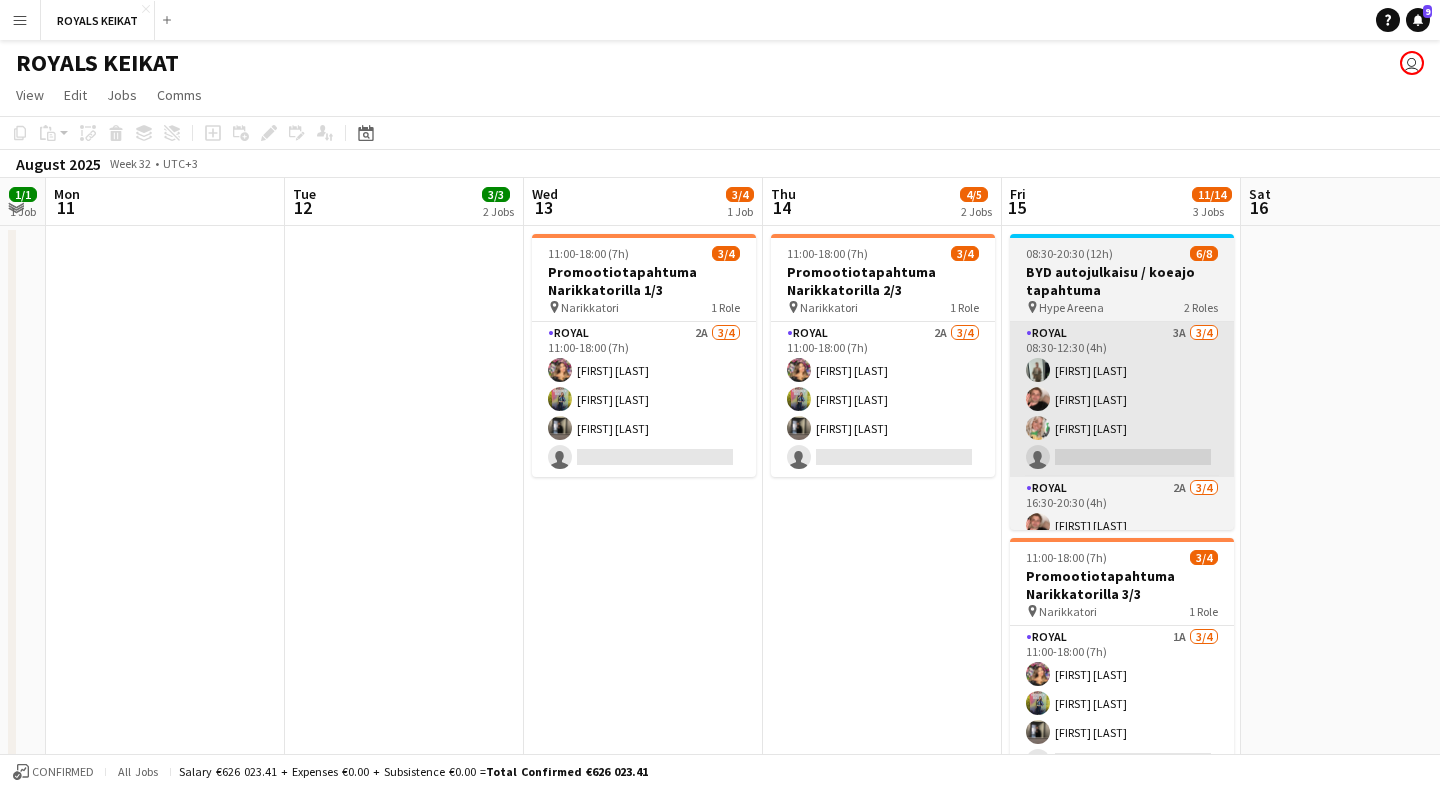 scroll, scrollTop: 0, scrollLeft: 595, axis: horizontal 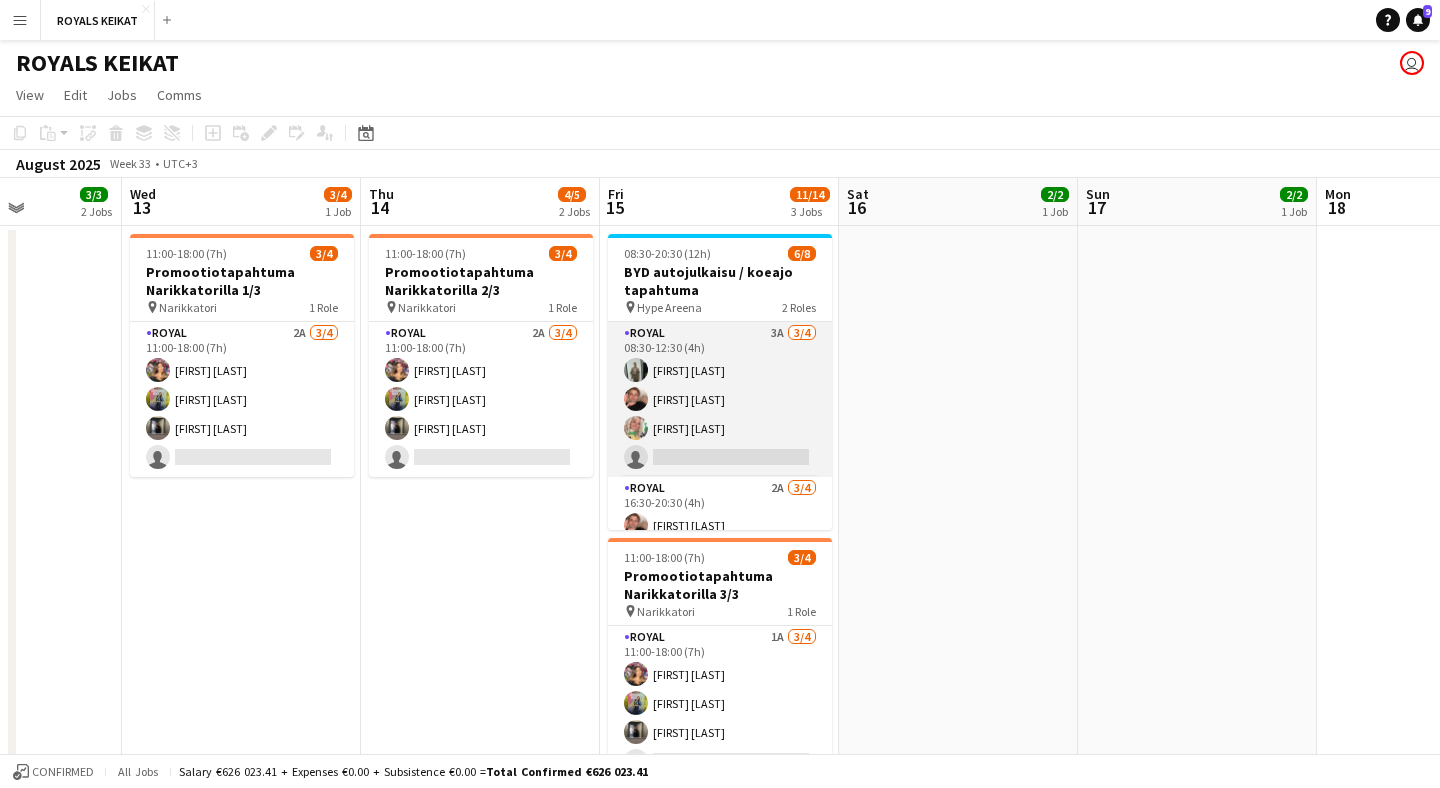 click on "Royal   3A   3/4   [TIME]-[TIME] ([DURATION])
[FIRST] [LAST] [FIRST] [LAST]
single-neutral-actions" at bounding box center (720, 399) 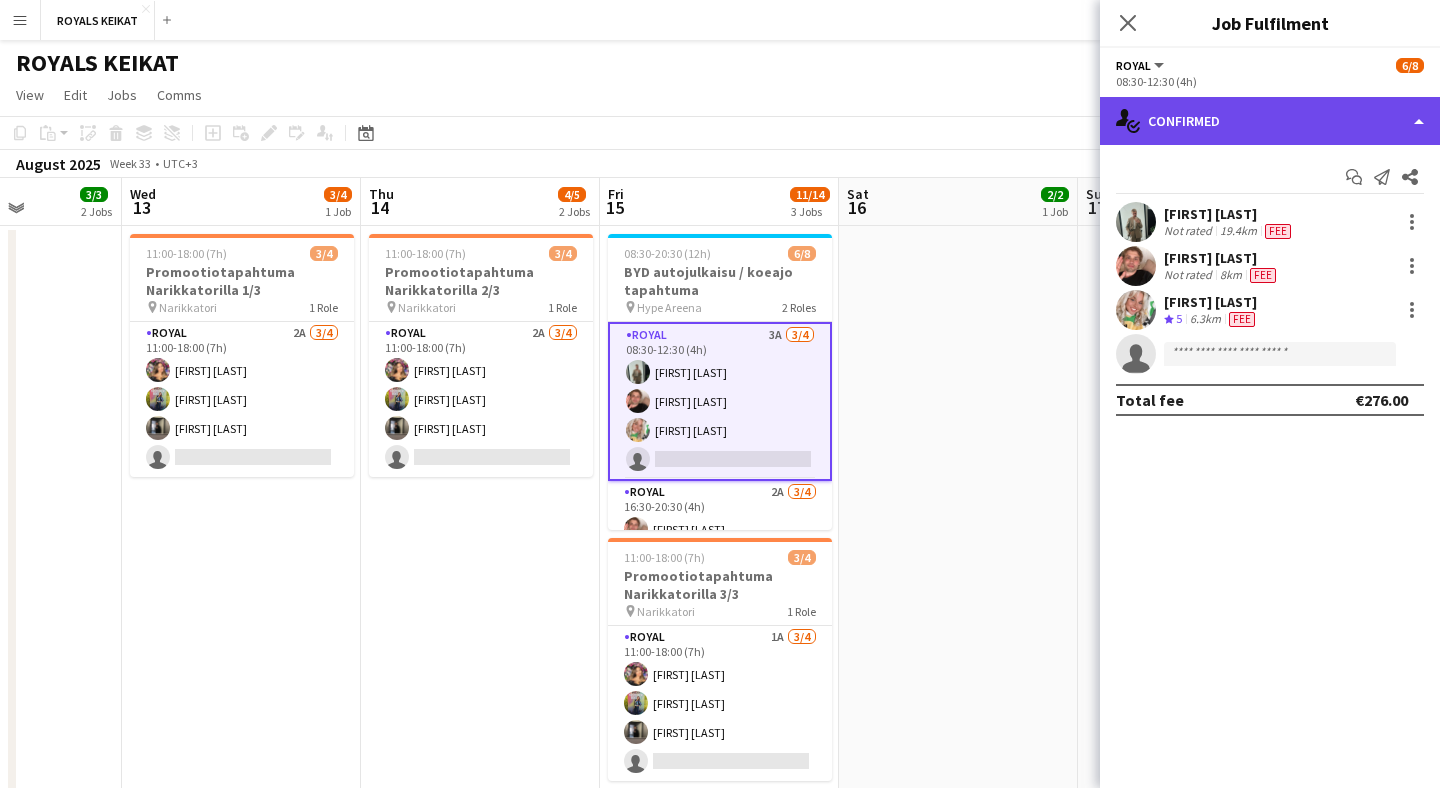 click on "single-neutral-actions-check-2
Confirmed" 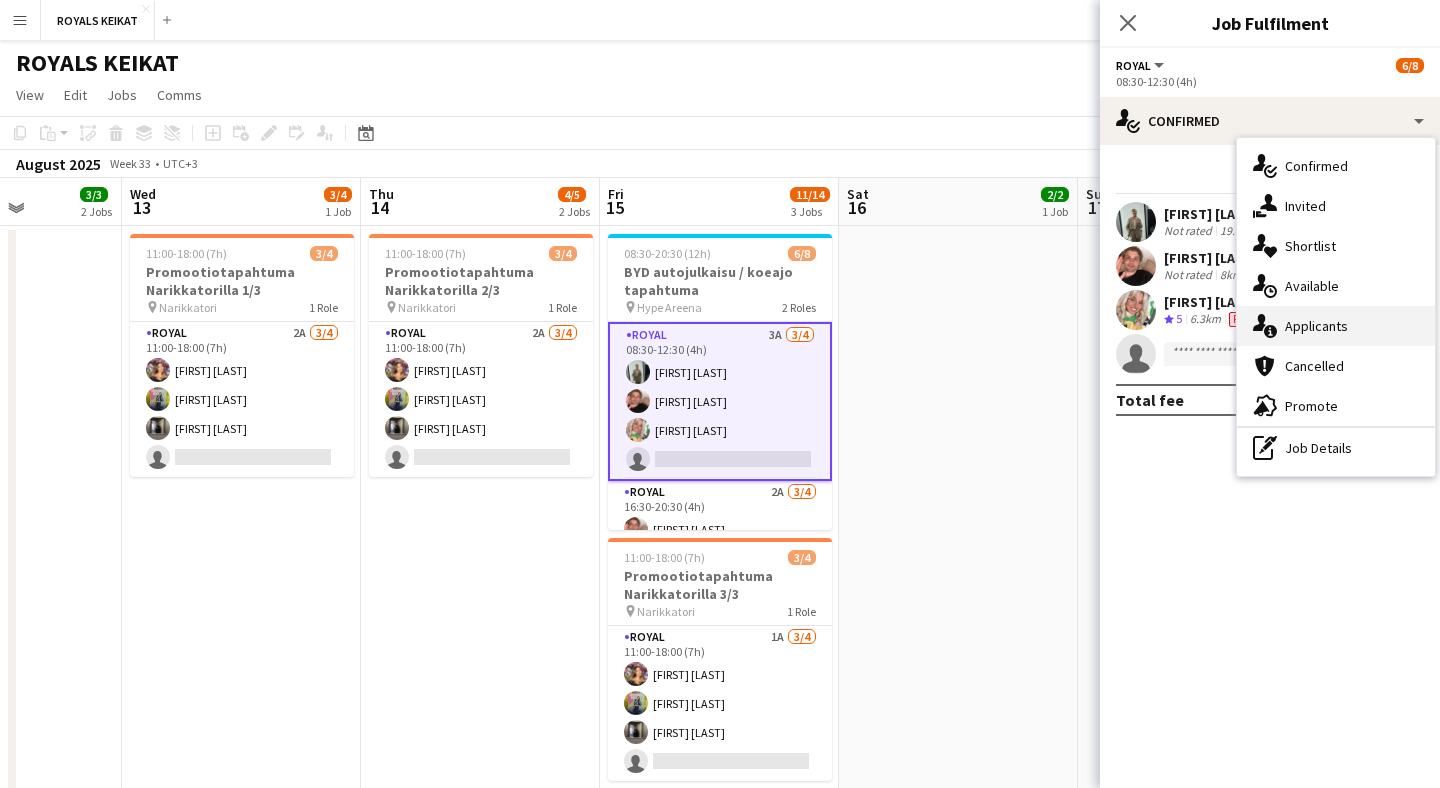 click on "single-neutral-actions-information
Applicants" at bounding box center (1336, 326) 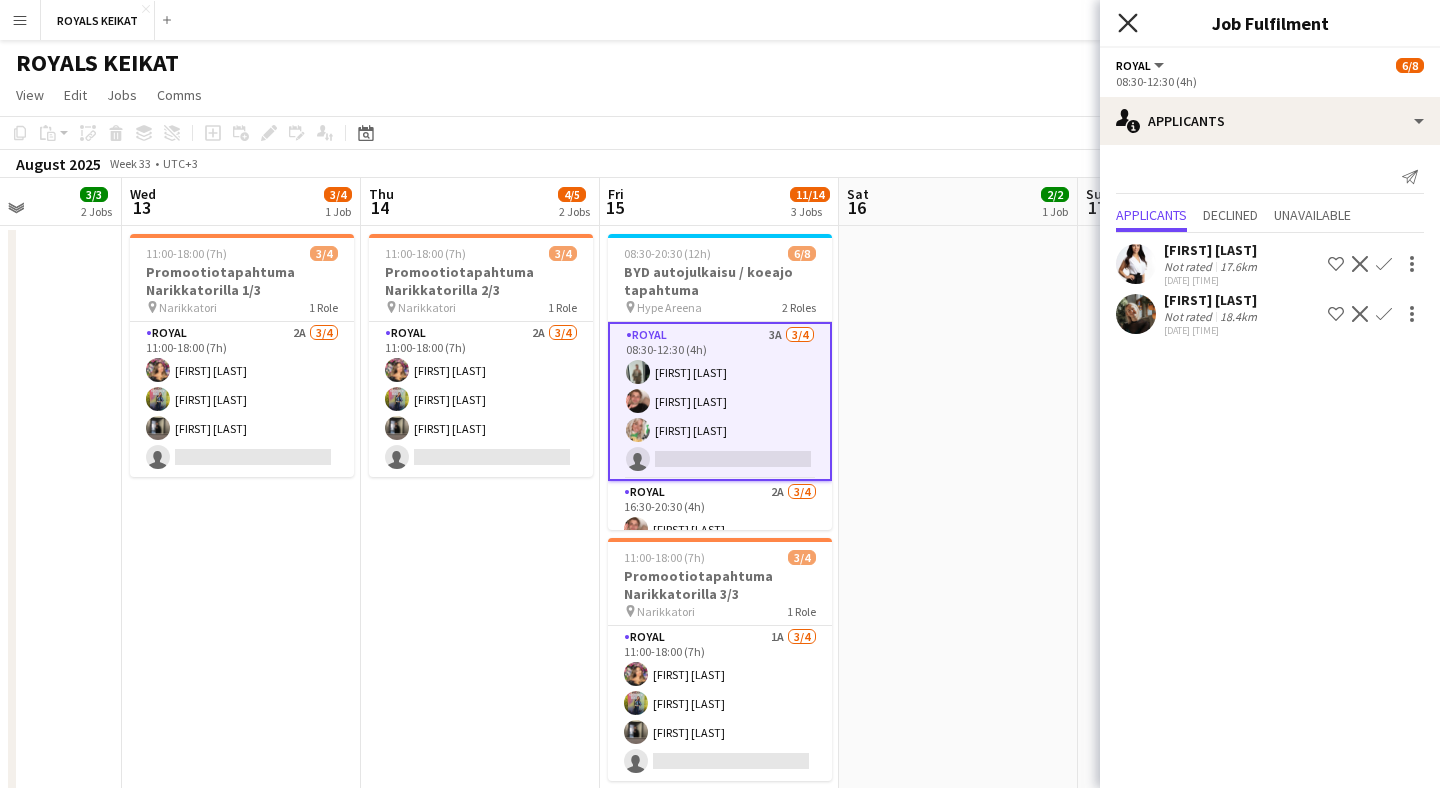 click on "Close pop-in" 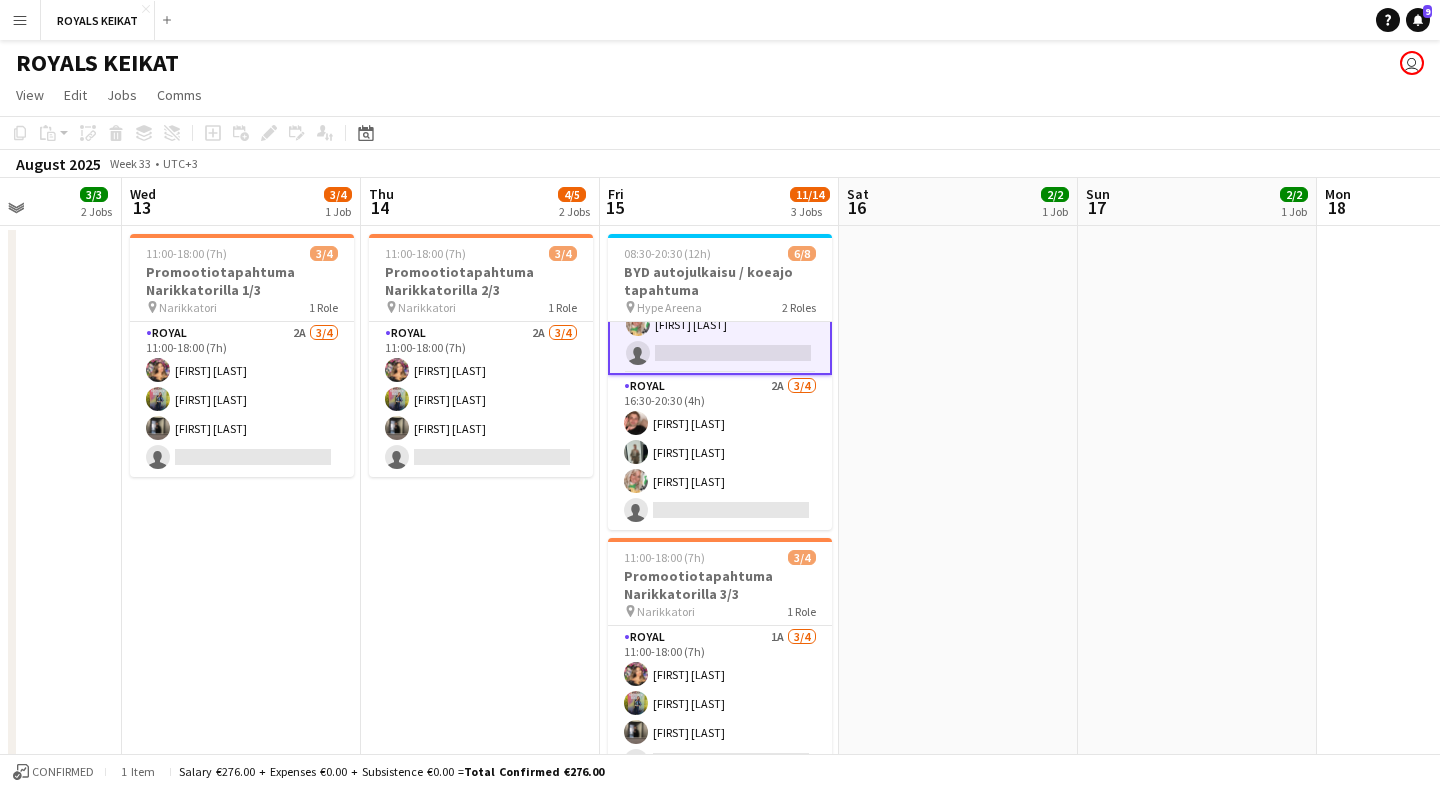 scroll, scrollTop: 106, scrollLeft: 0, axis: vertical 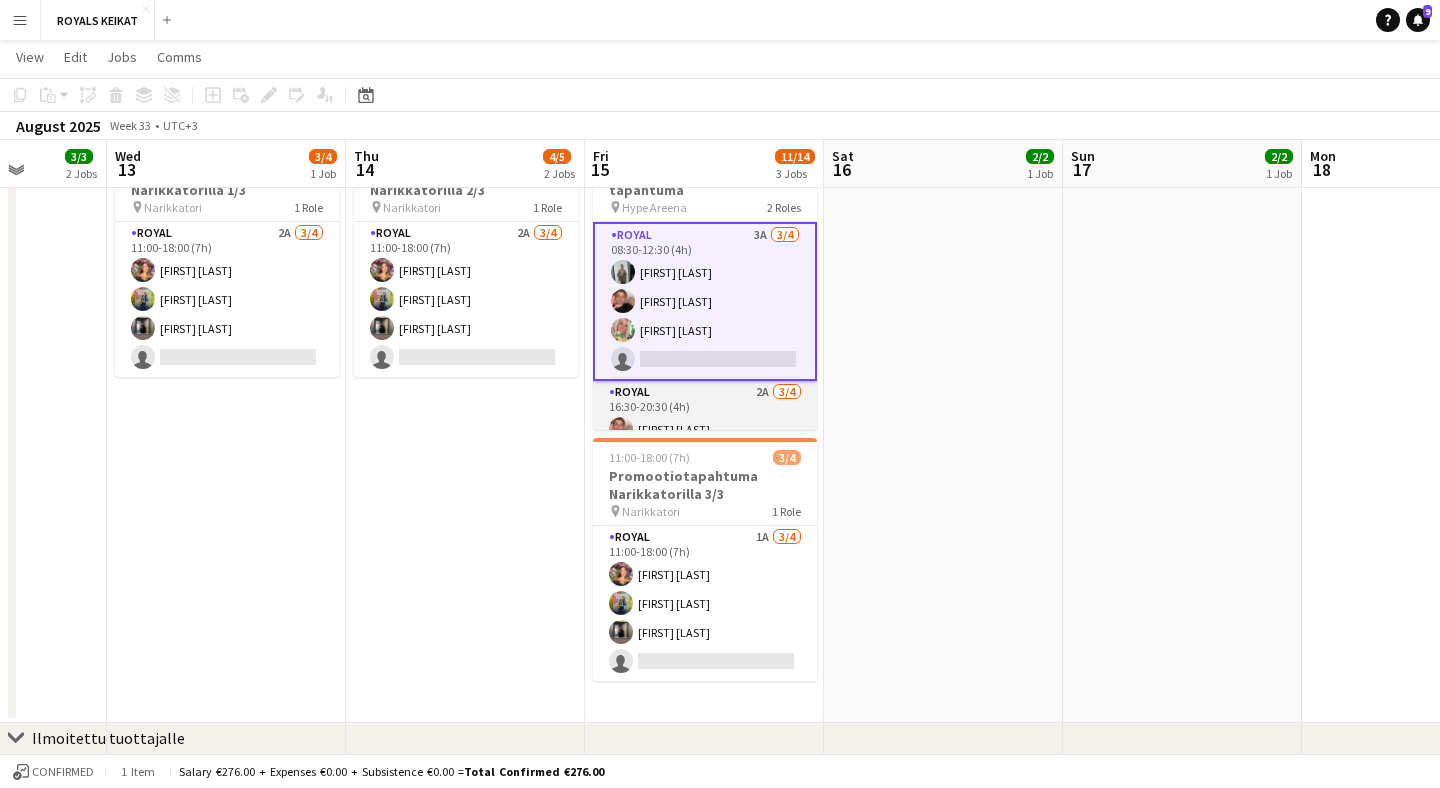 click on "Royal   2A   3/4   [TIME]-[TIME] ([DURATION])
[FIRST] [LAST] [FIRST] [LAST]
single-neutral-actions" at bounding box center (705, 458) 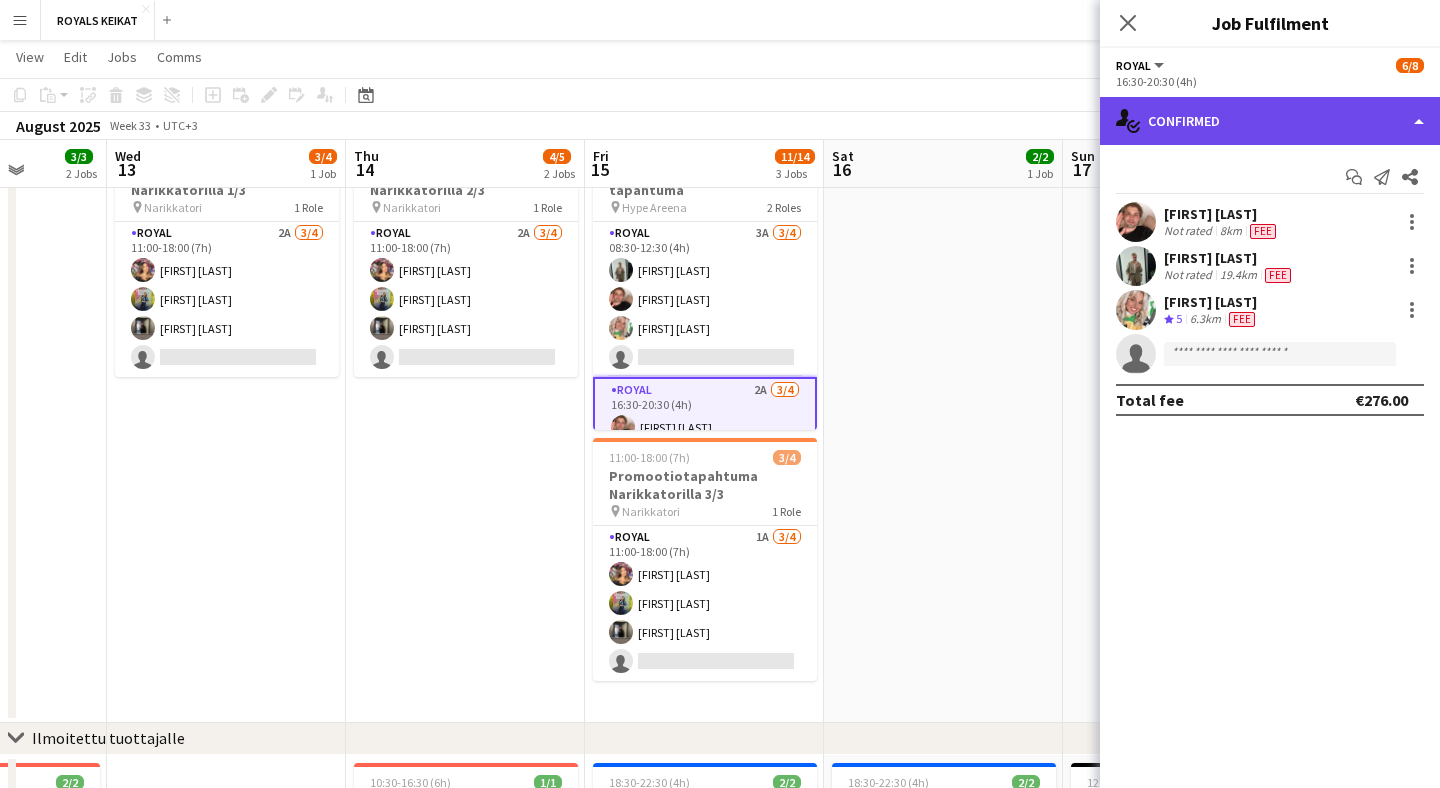 click on "single-neutral-actions-check-2
Confirmed" 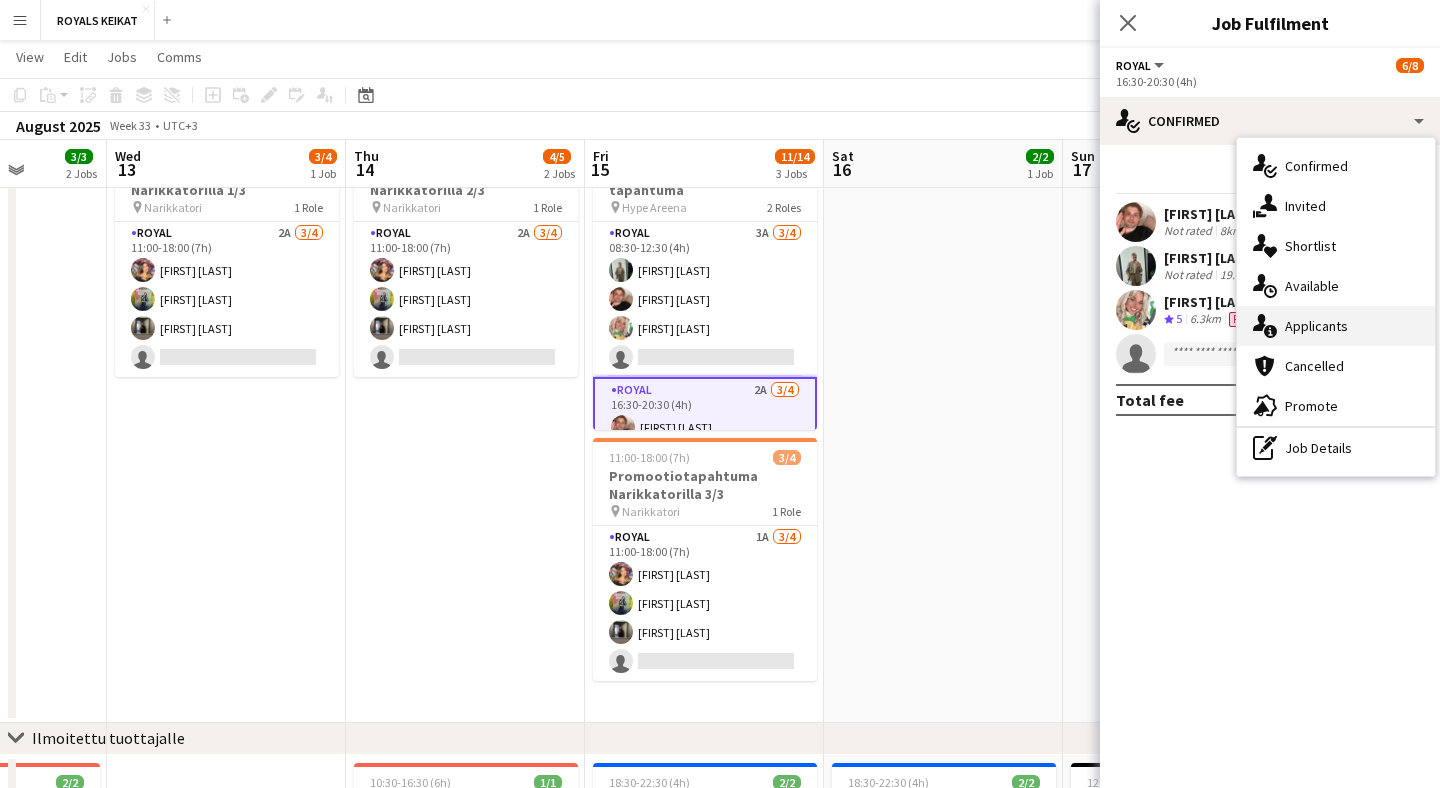 click on "single-neutral-actions-information
Applicants" at bounding box center [1336, 326] 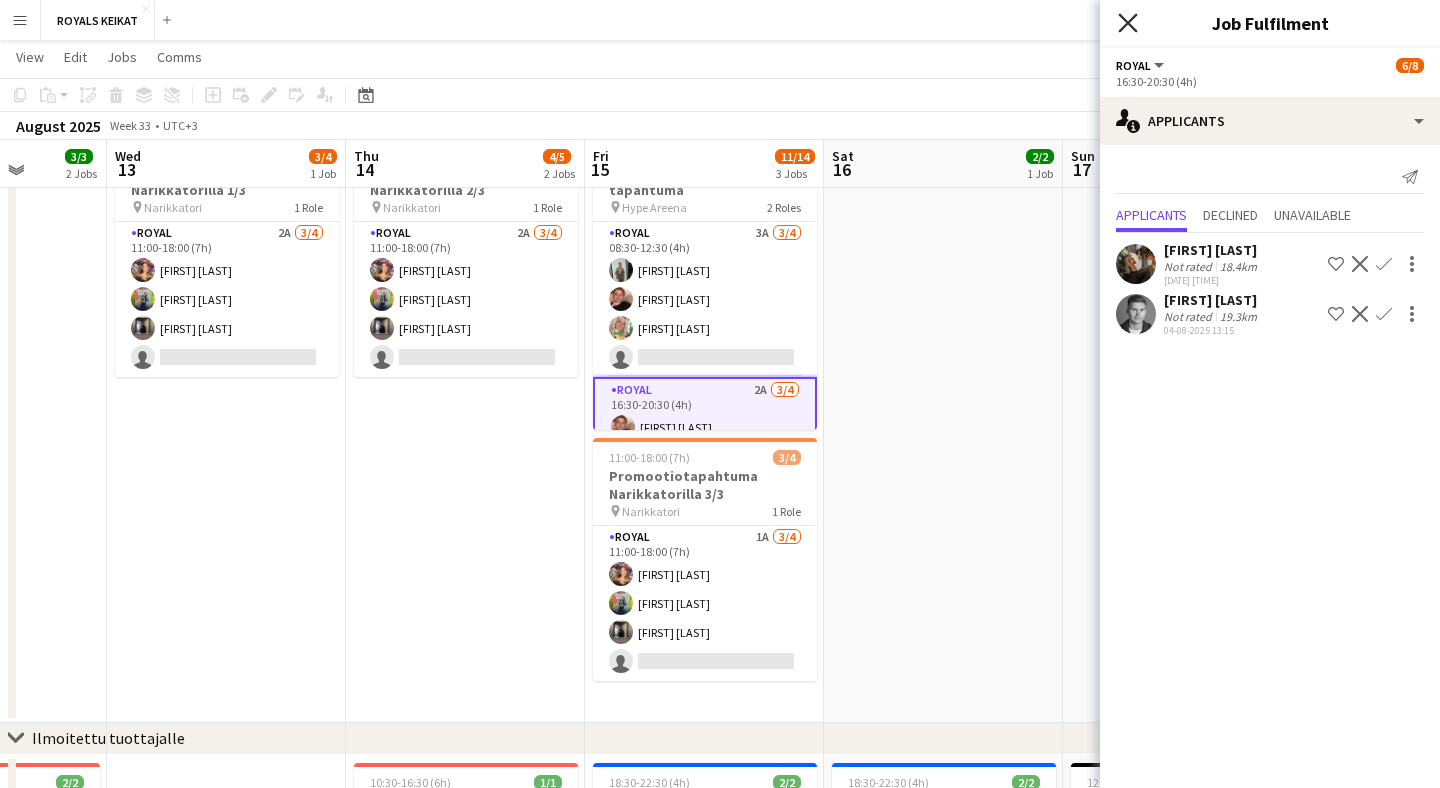 click on "Close pop-in" 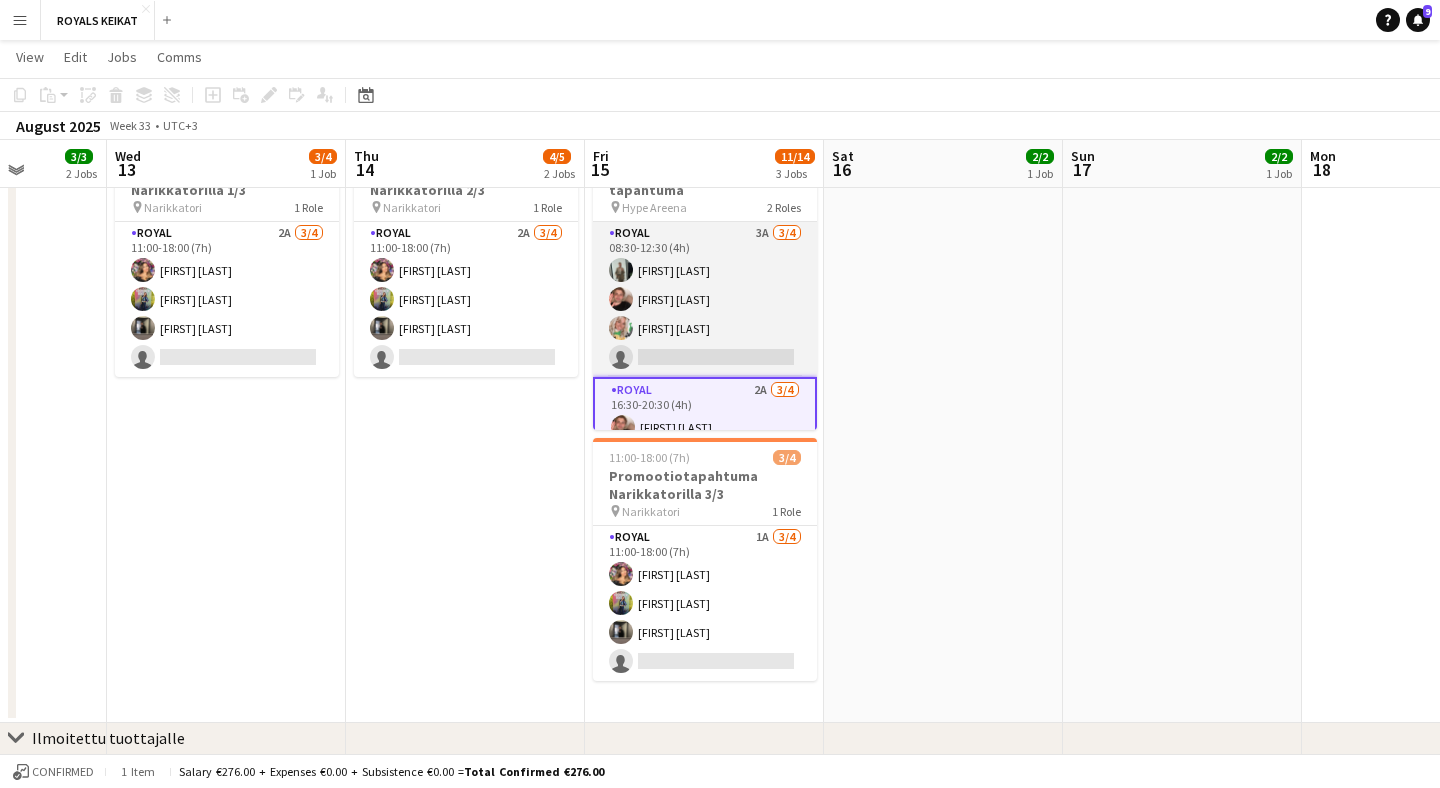 click on "Royal   3A   3/4   [TIME]-[TIME] ([DURATION])
[FIRST] [LAST] [FIRST] [LAST]
single-neutral-actions" at bounding box center [705, 299] 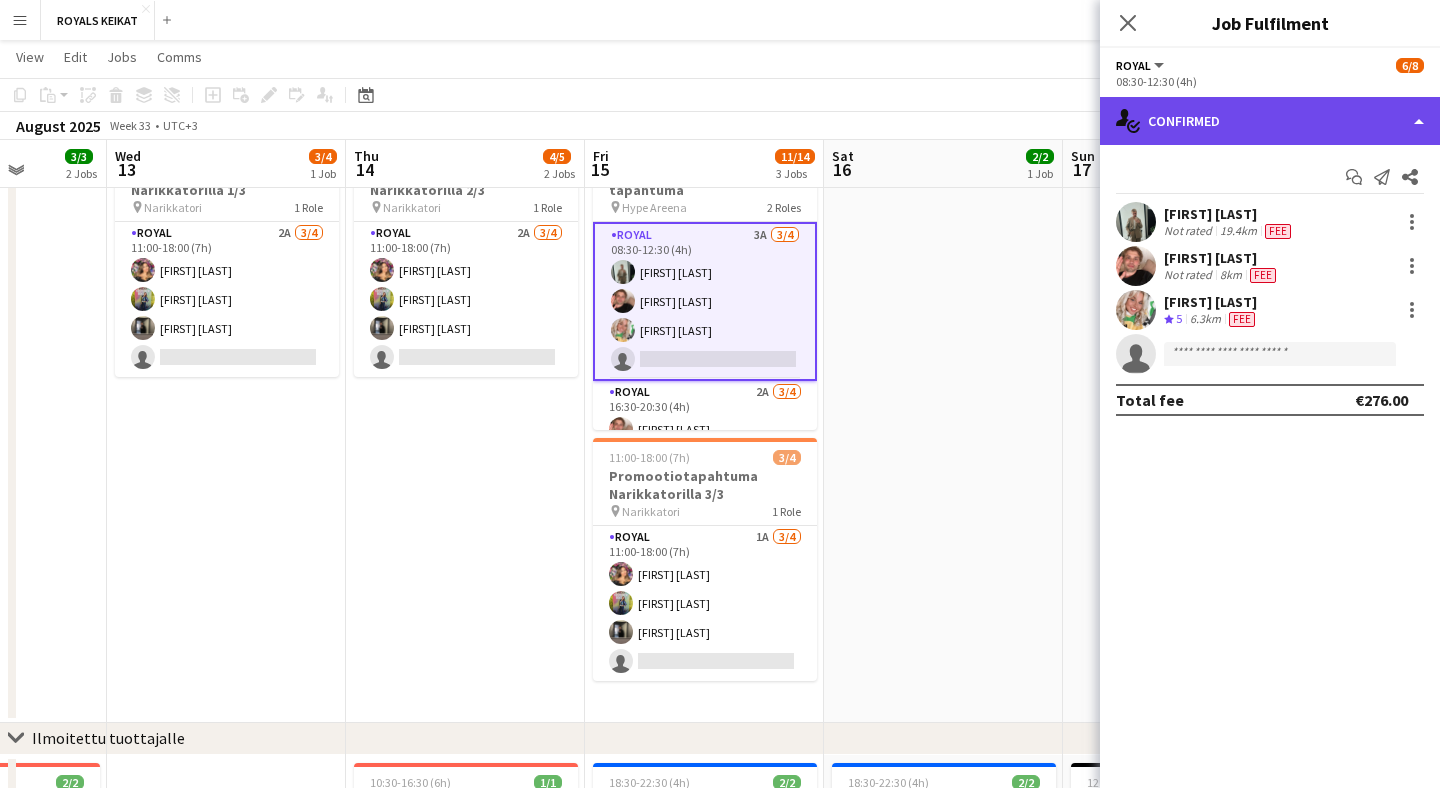 click on "single-neutral-actions-check-2
Confirmed" 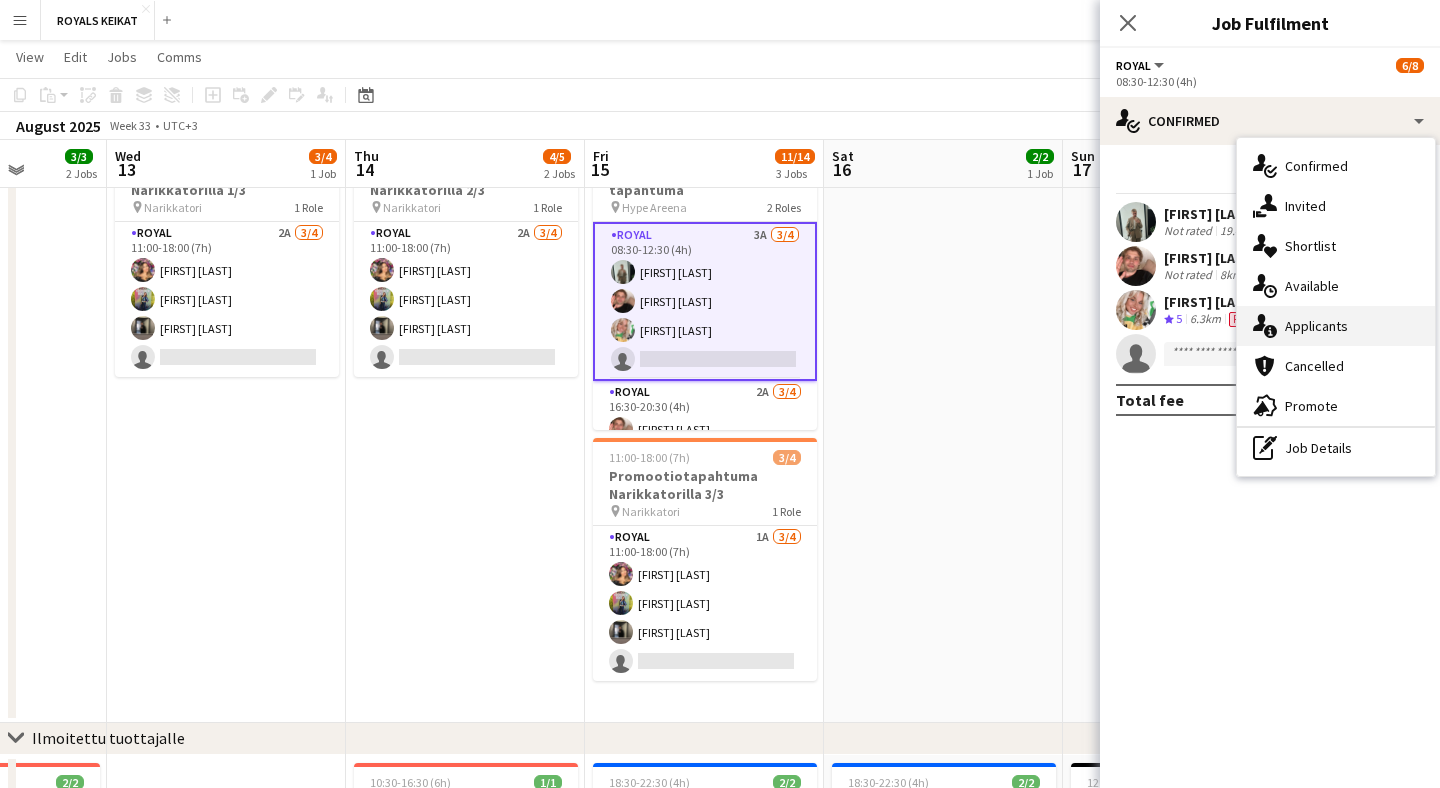 click on "single-neutral-actions-information
Applicants" at bounding box center [1336, 326] 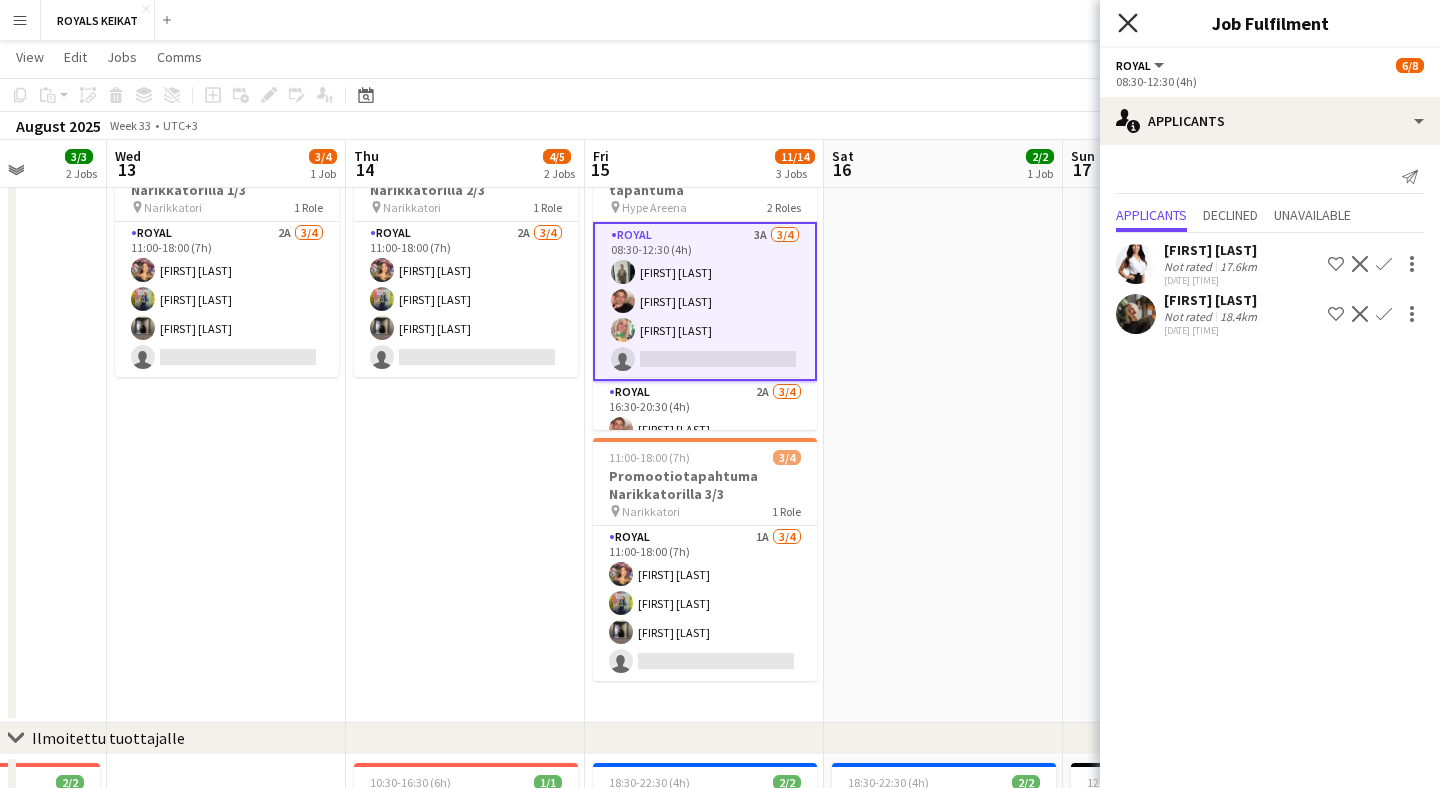click on "Close pop-in" 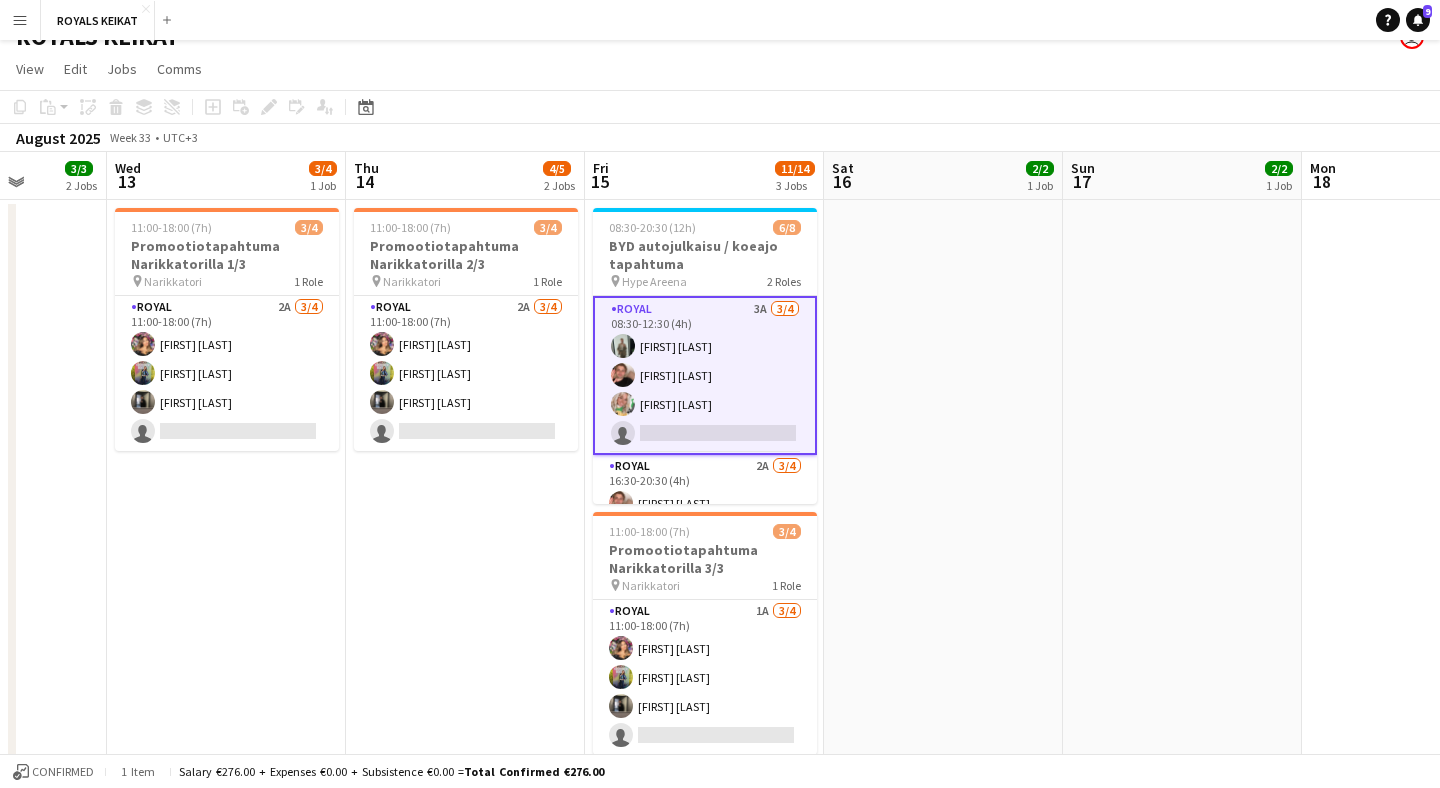 scroll, scrollTop: 26, scrollLeft: 0, axis: vertical 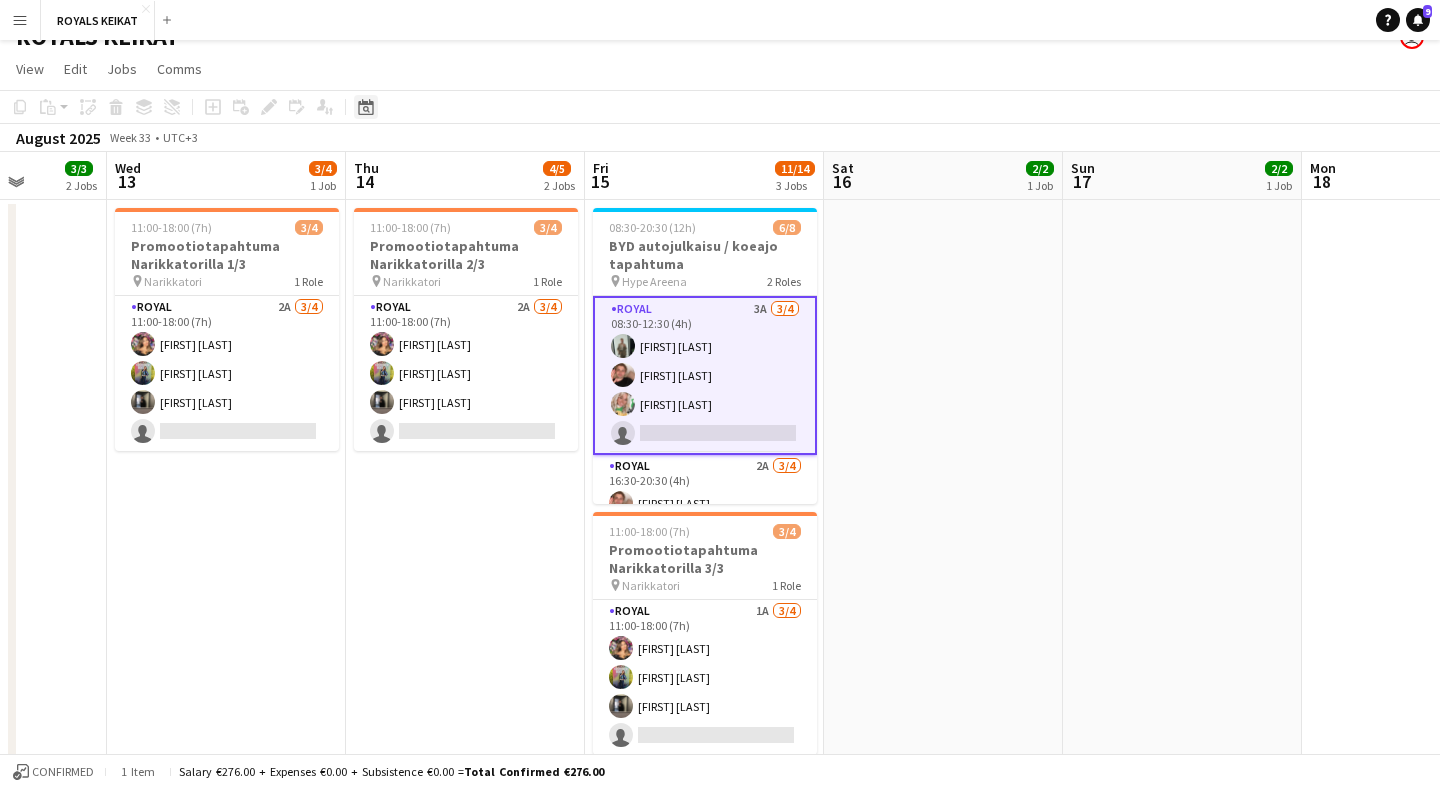 click 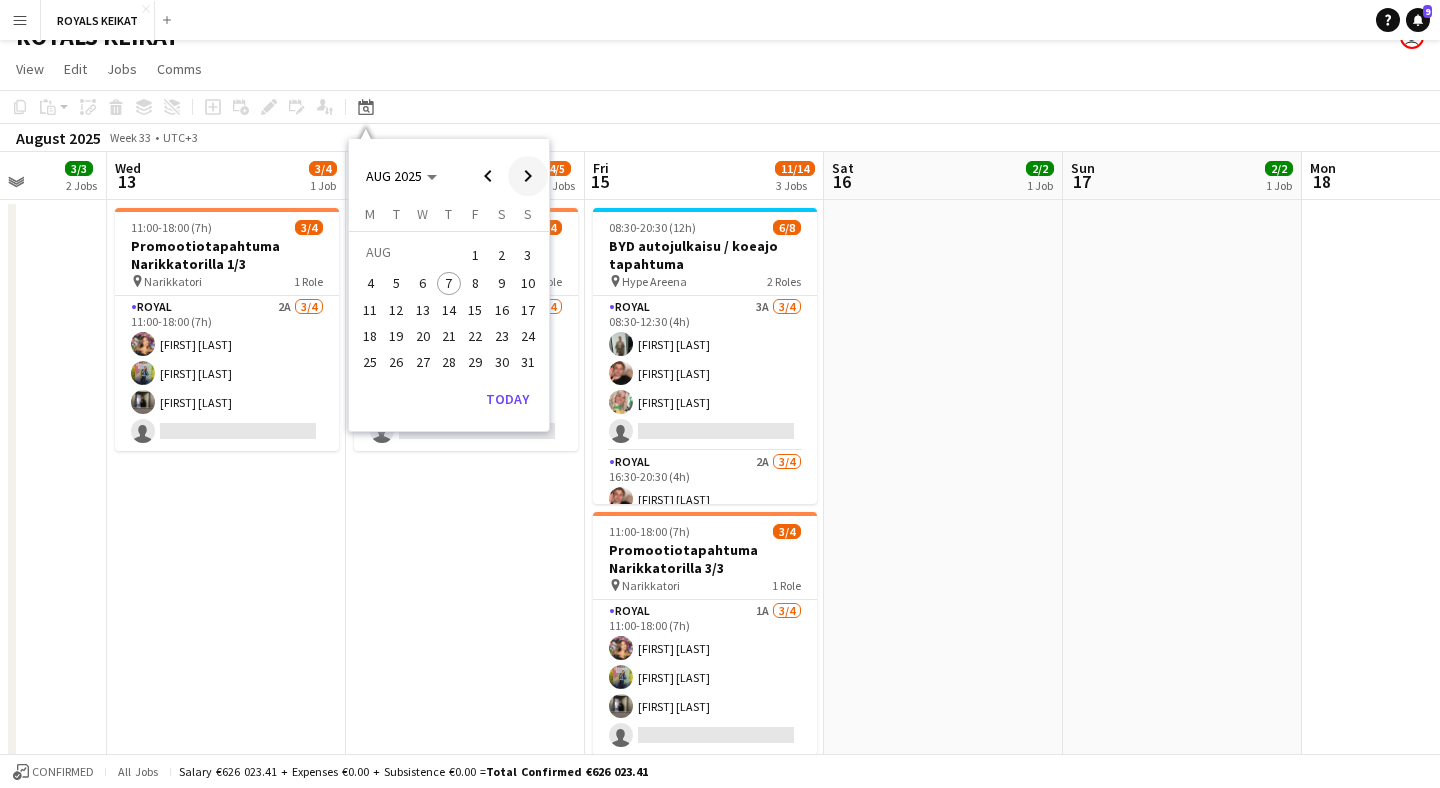 click at bounding box center (528, 176) 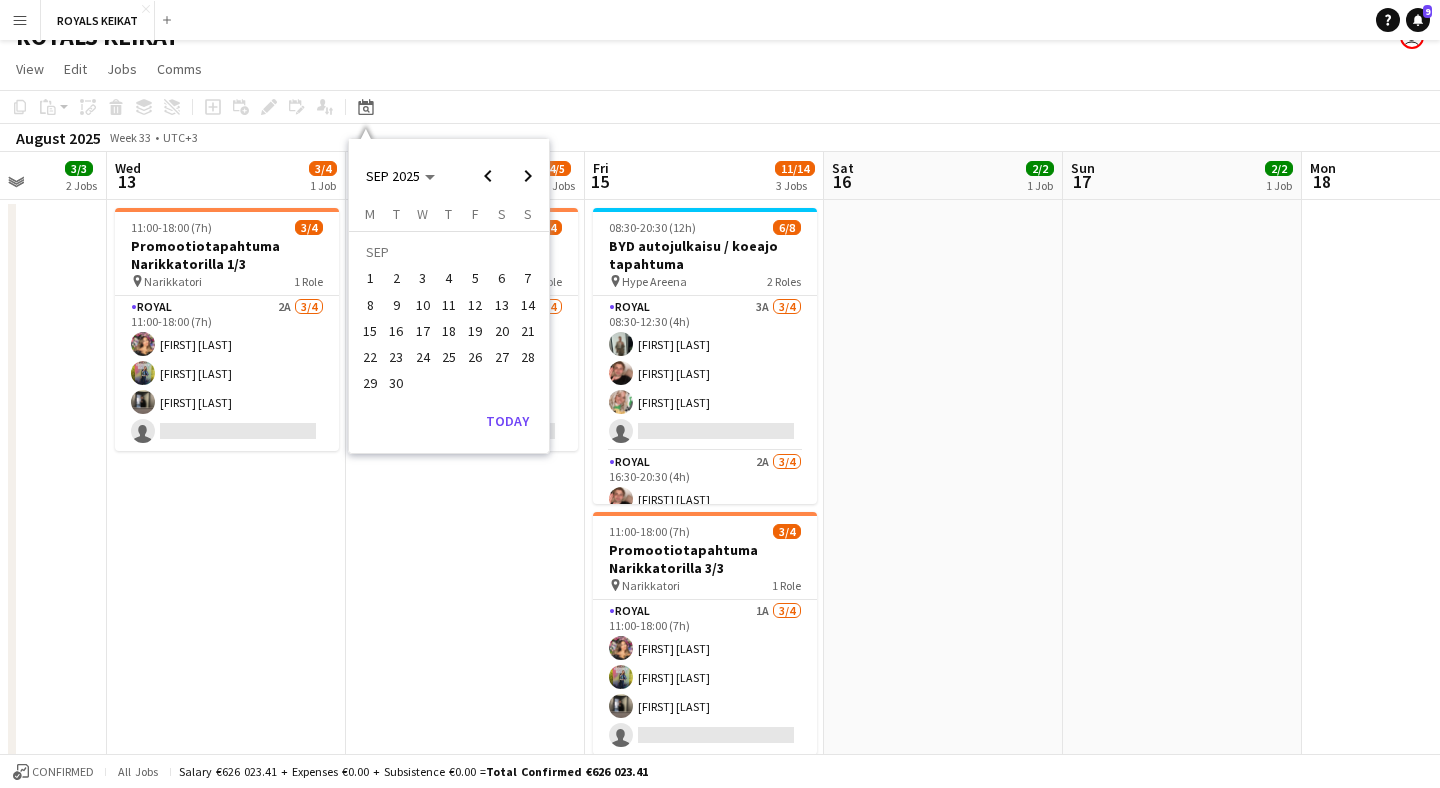 click on "27" at bounding box center (502, 357) 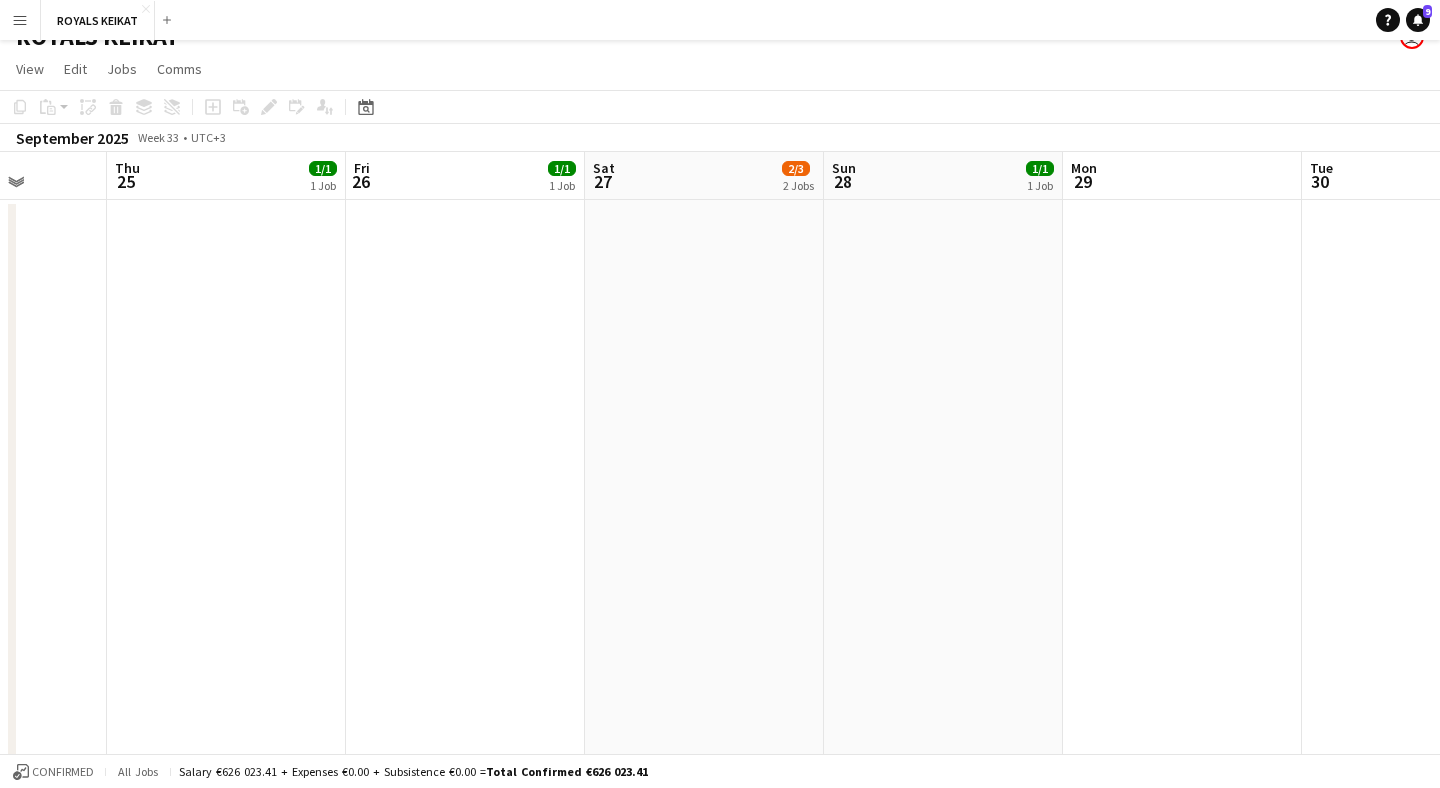 scroll, scrollTop: 0, scrollLeft: 687, axis: horizontal 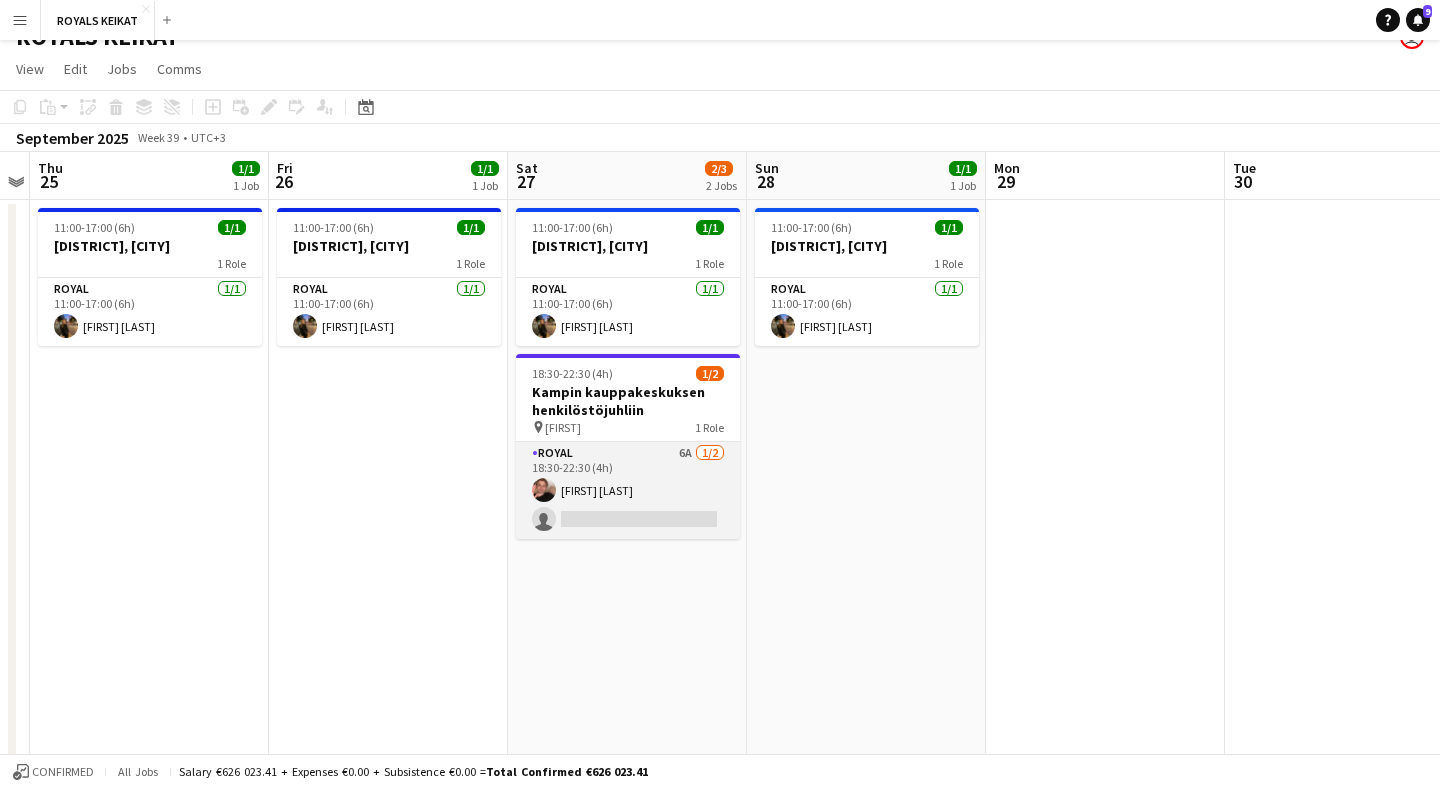 click on "Royal   6A   1/2   [TIME]-[TIME] ([DURATION])
[FIRST] [LAST]
single-neutral-actions" at bounding box center [628, 490] 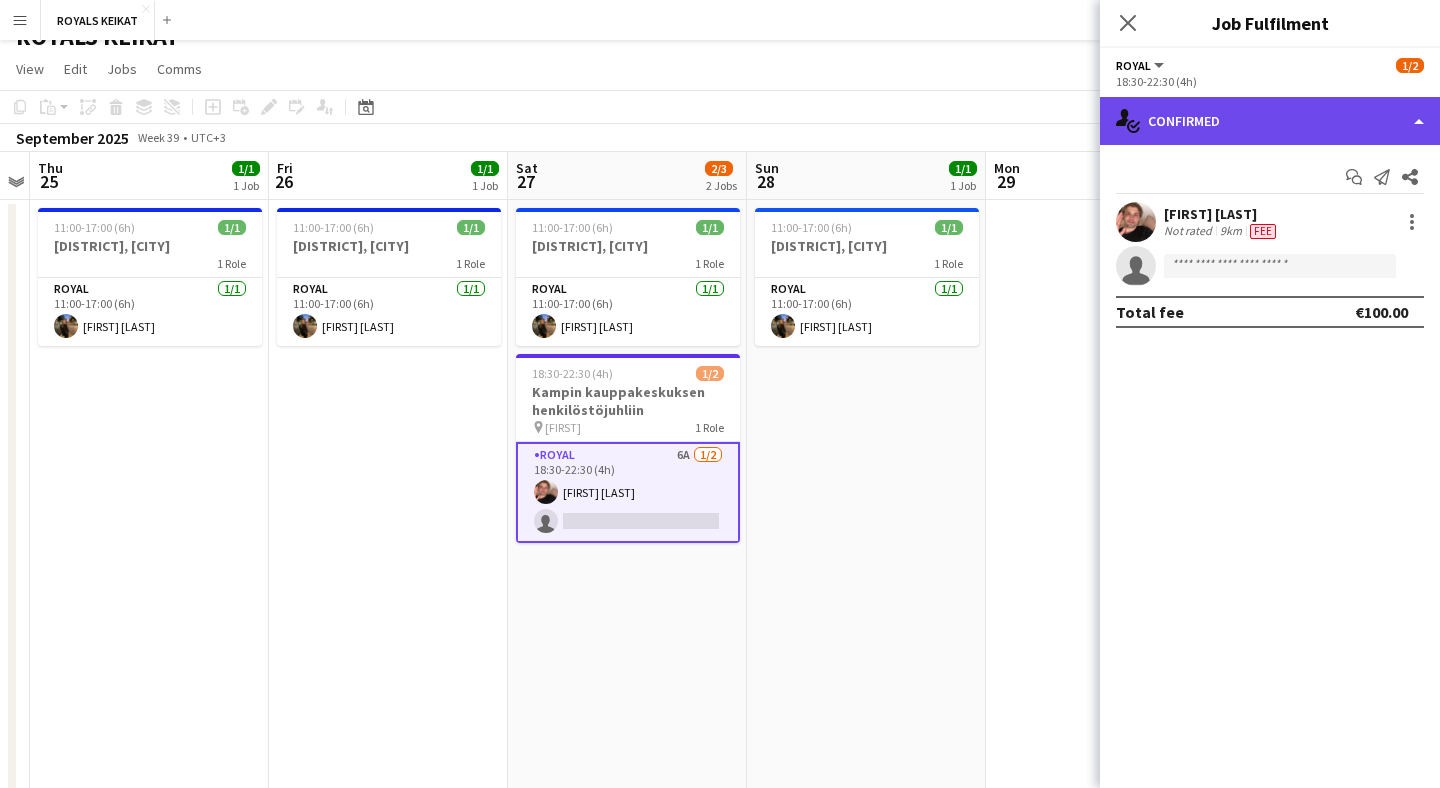 click on "single-neutral-actions-check-2
Confirmed" 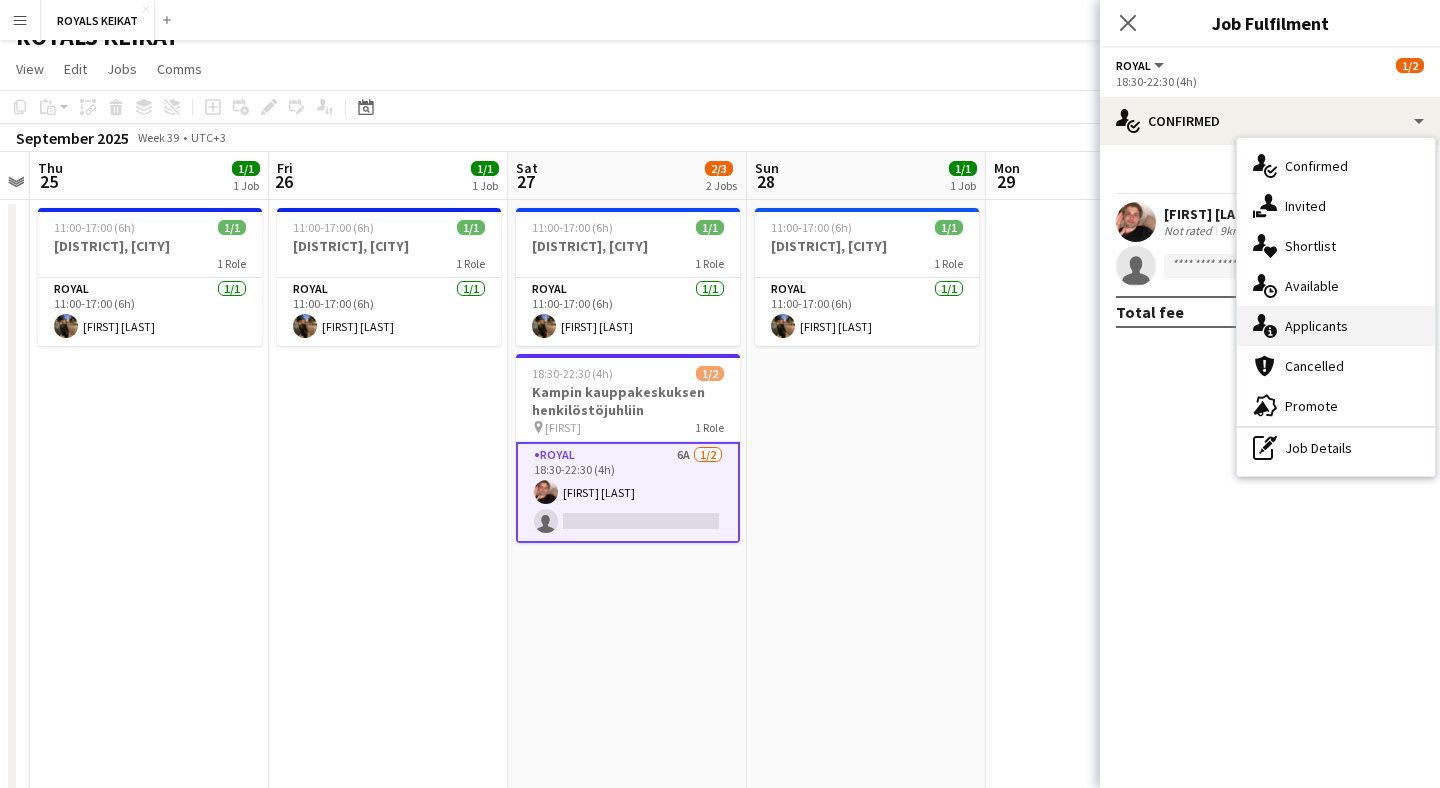 click on "single-neutral-actions-information
Applicants" at bounding box center (1336, 326) 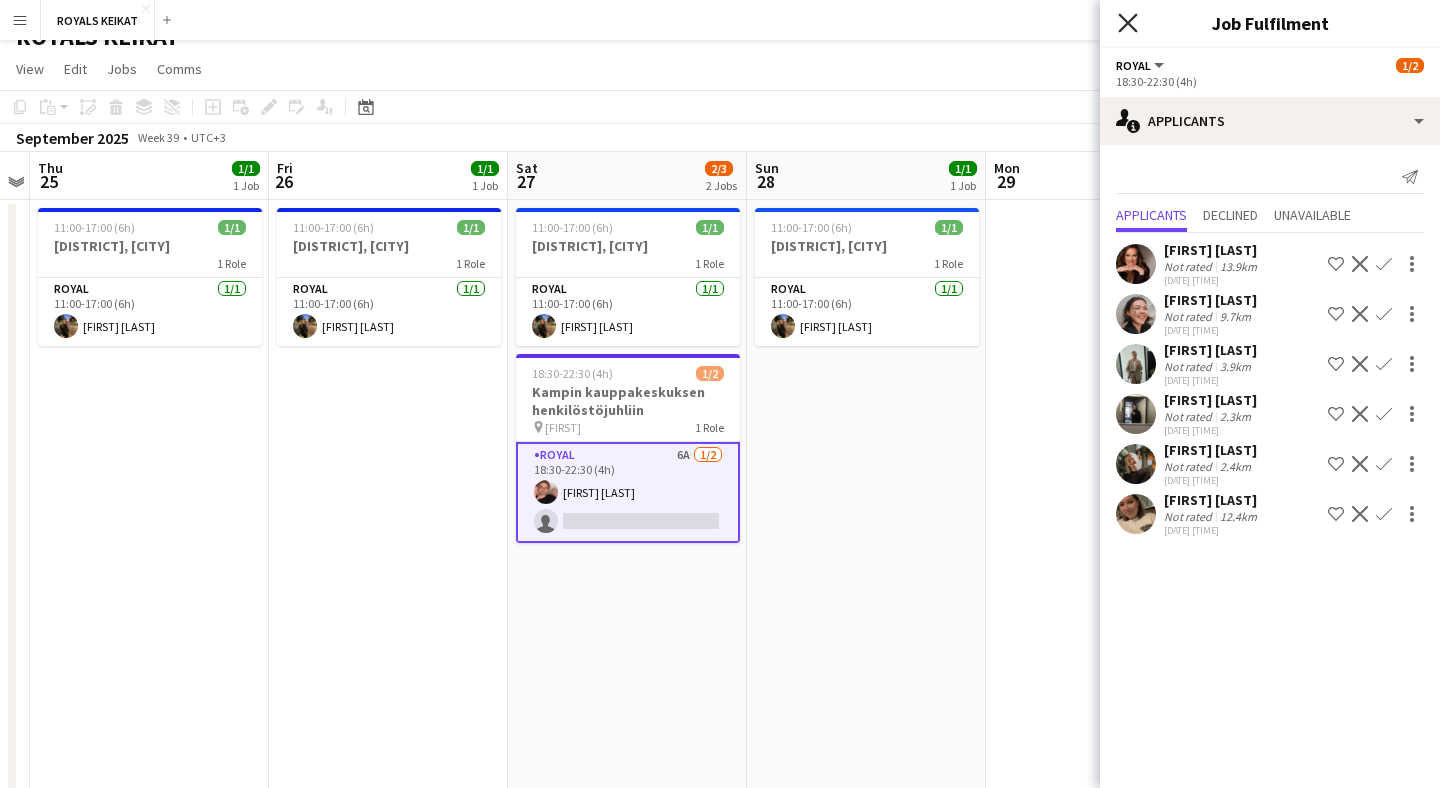 click on "Close pop-in" 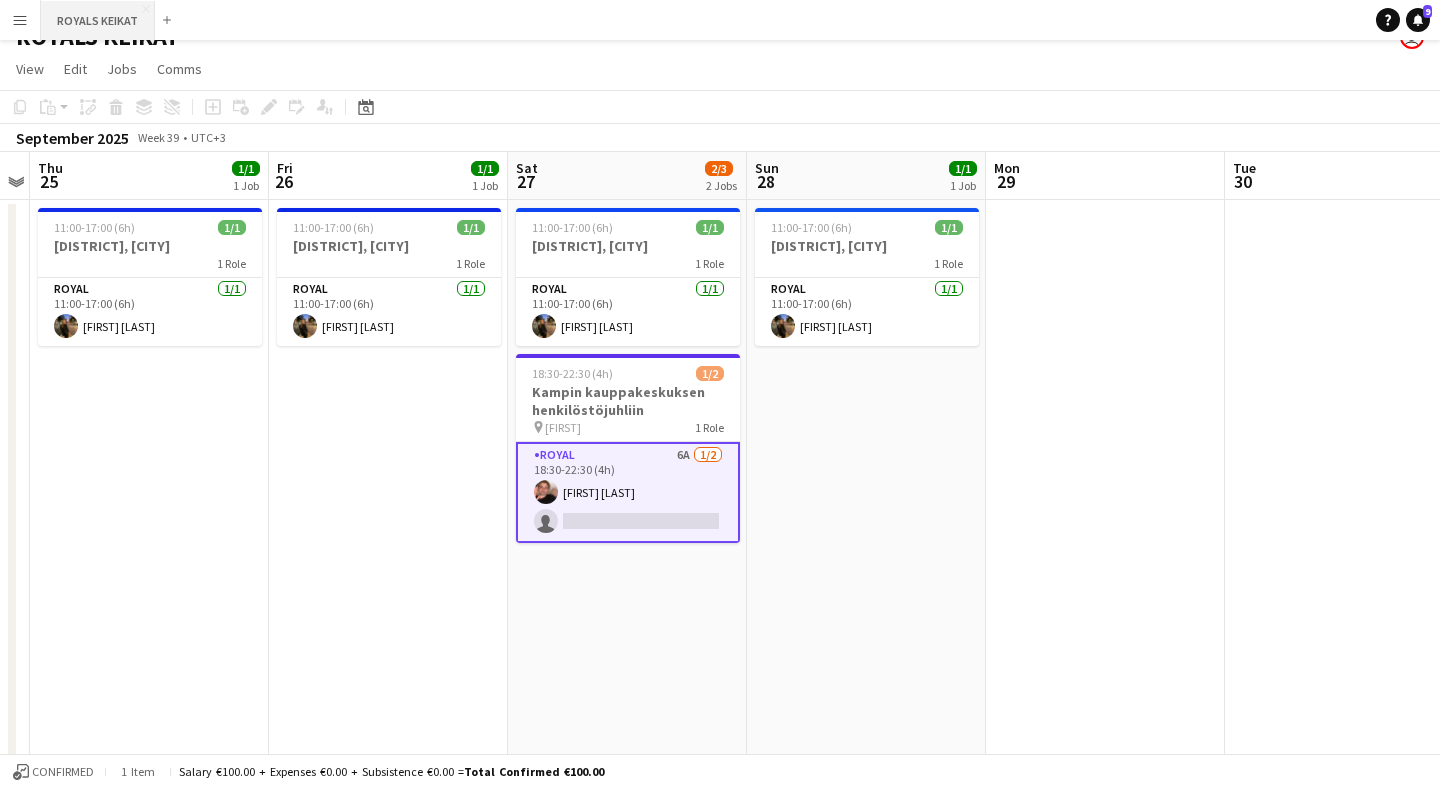 click on "ROYALS KEIKAT
Close" at bounding box center (98, 20) 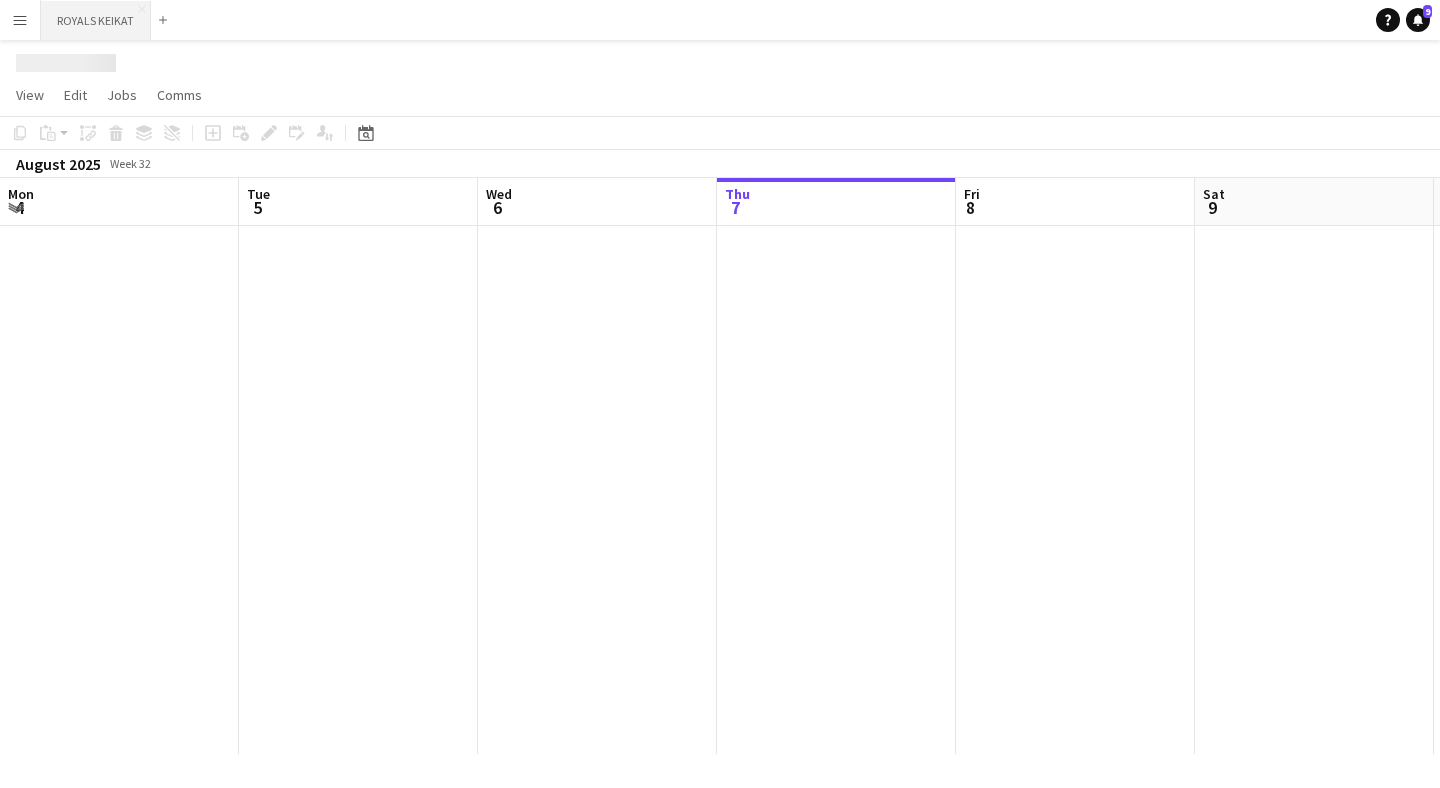 scroll, scrollTop: 0, scrollLeft: 0, axis: both 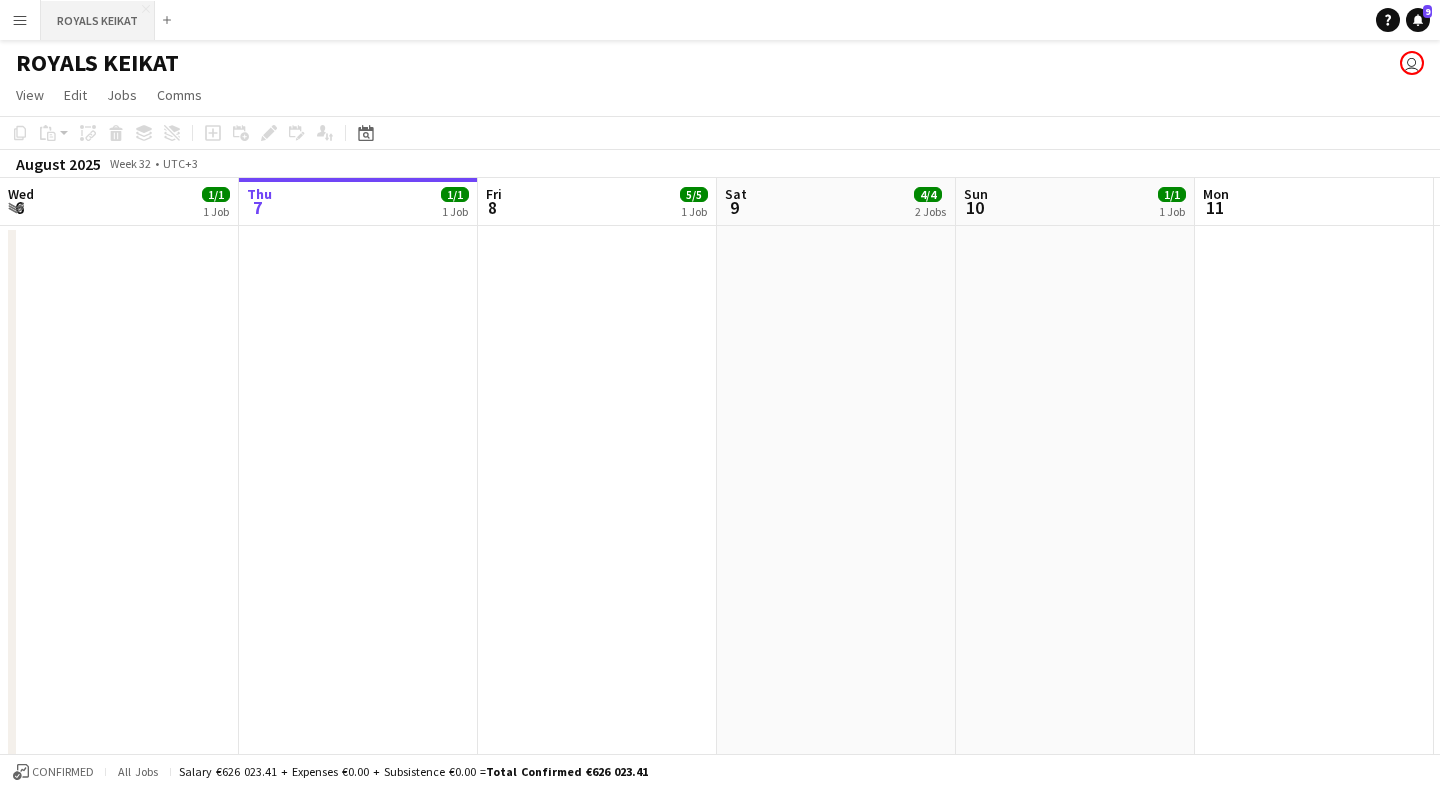 click on "ROYALS KEIKAT
Close" at bounding box center (98, 20) 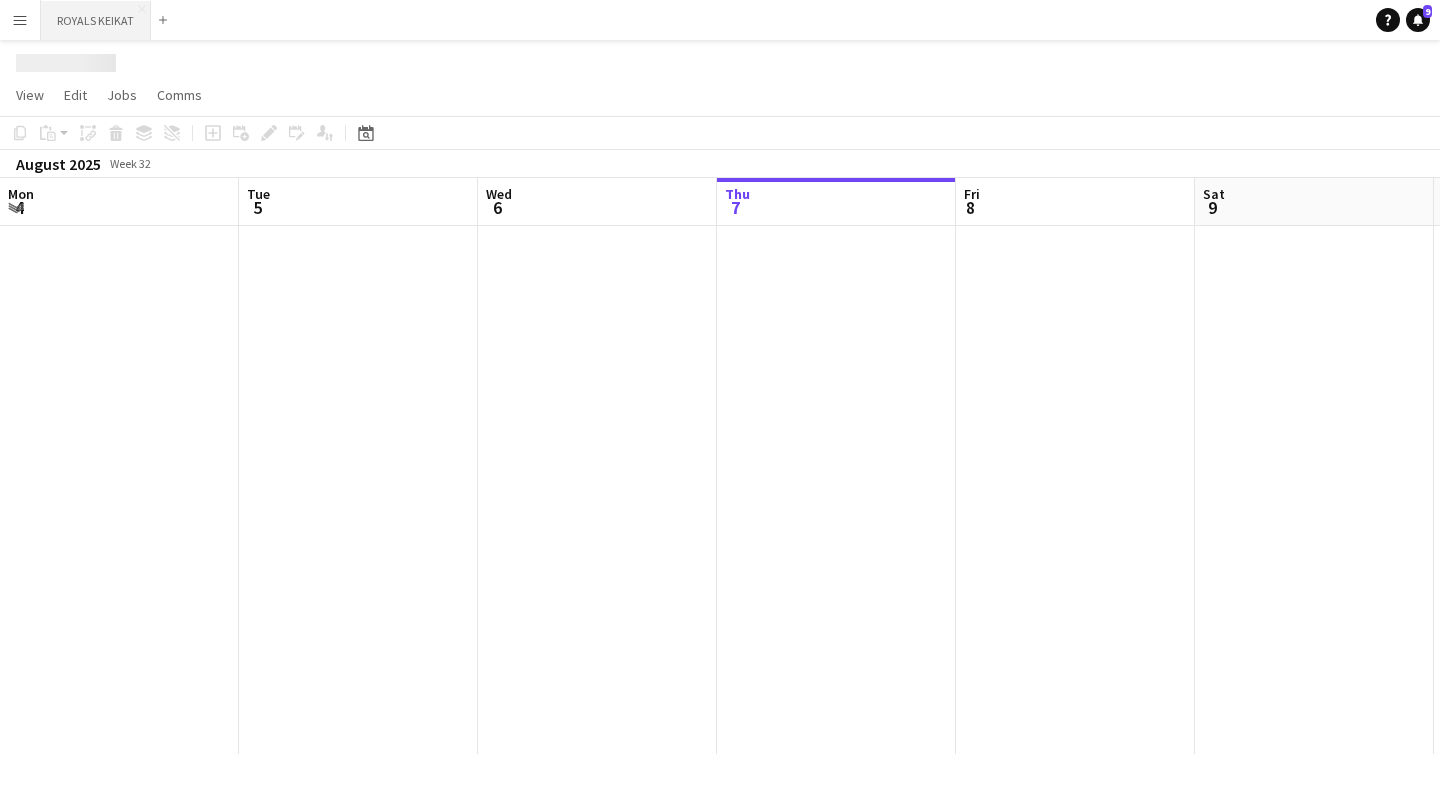 scroll, scrollTop: 0, scrollLeft: 478, axis: horizontal 